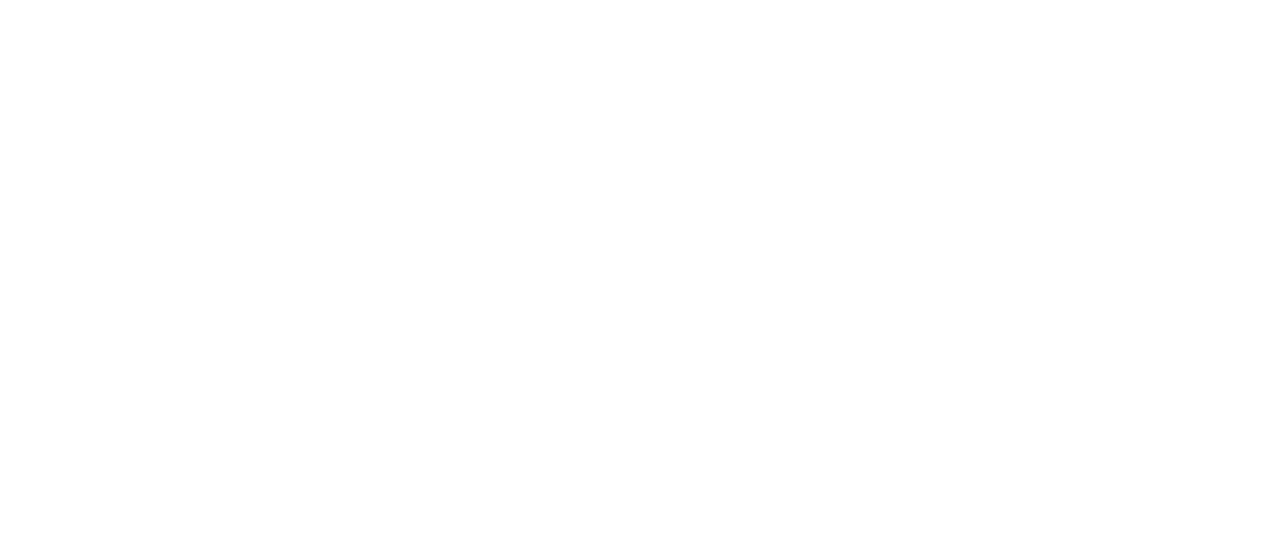 scroll, scrollTop: 0, scrollLeft: 0, axis: both 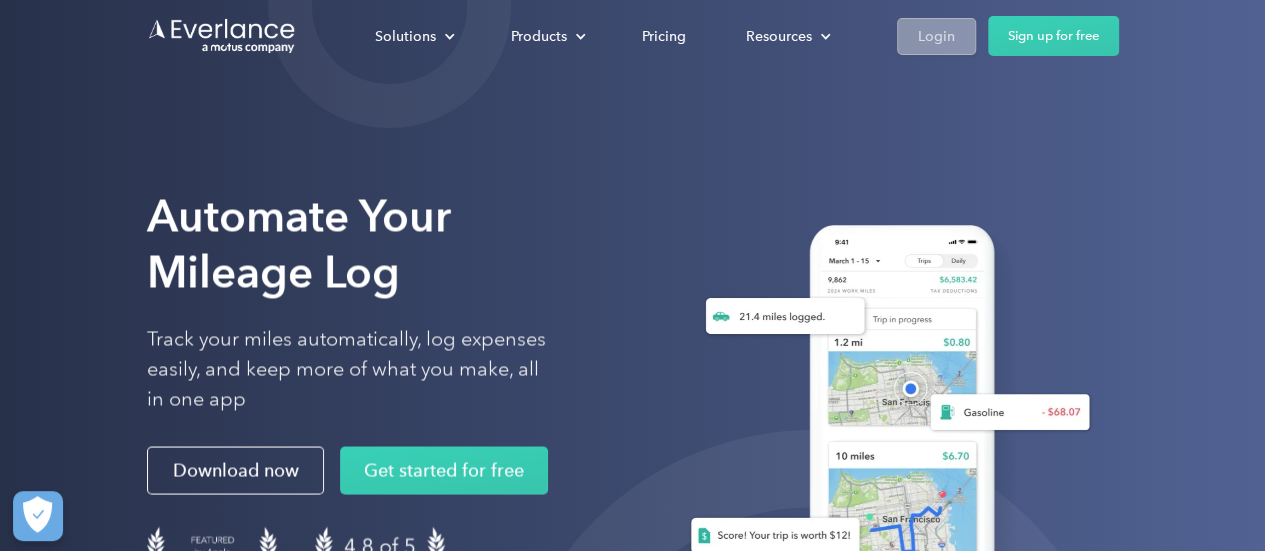 click on "Login" at bounding box center (936, 36) 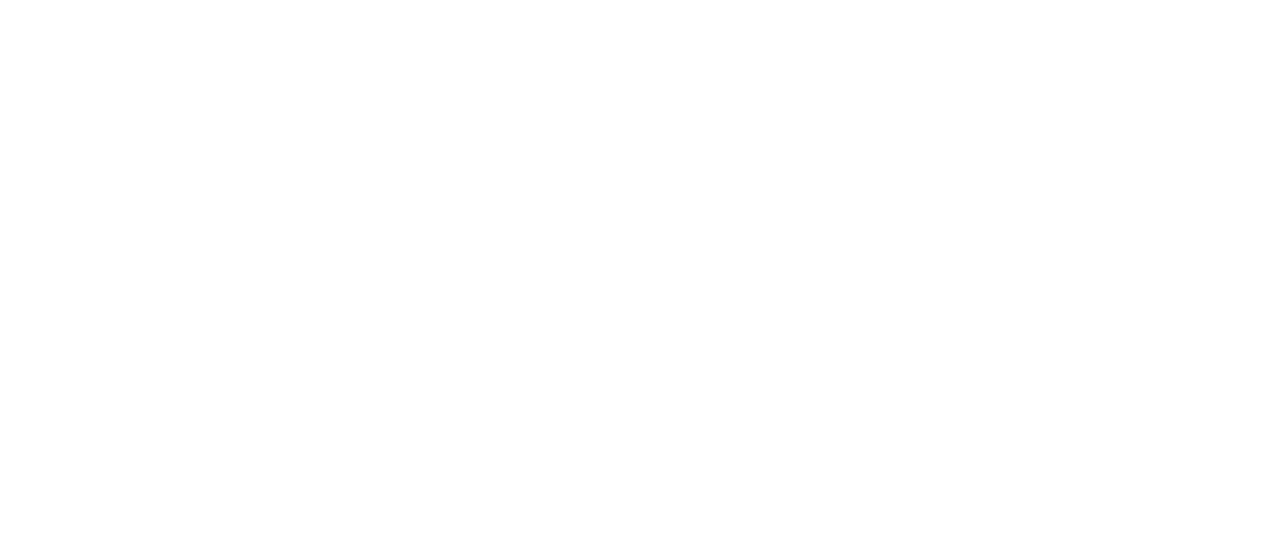 scroll, scrollTop: 0, scrollLeft: 0, axis: both 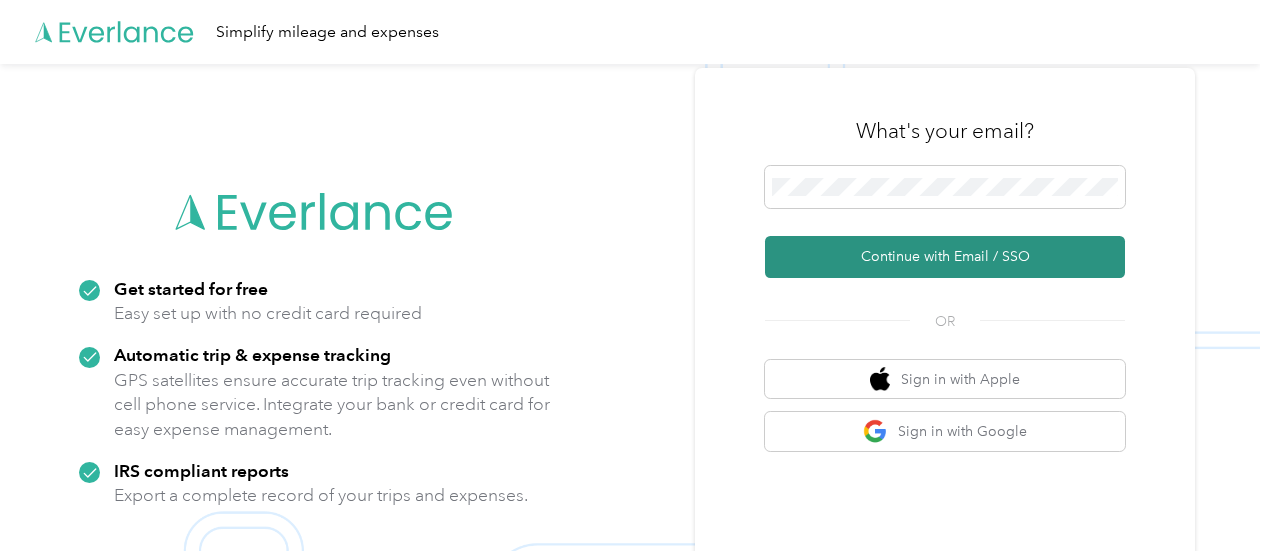click on "Continue with Email / SSO" at bounding box center (945, 257) 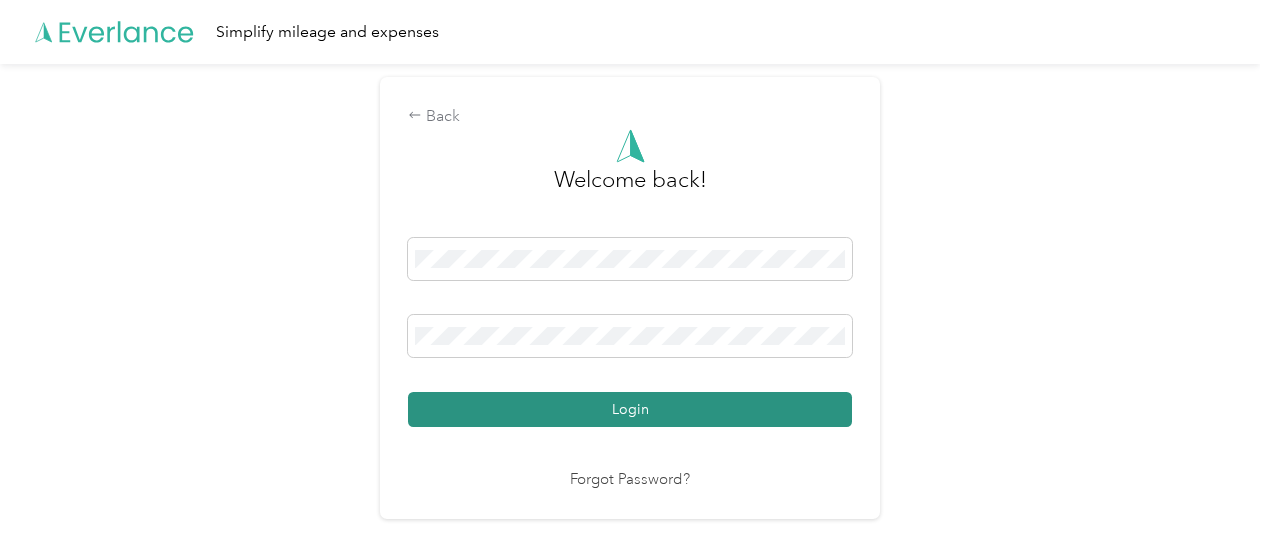 click on "Login" at bounding box center [630, 409] 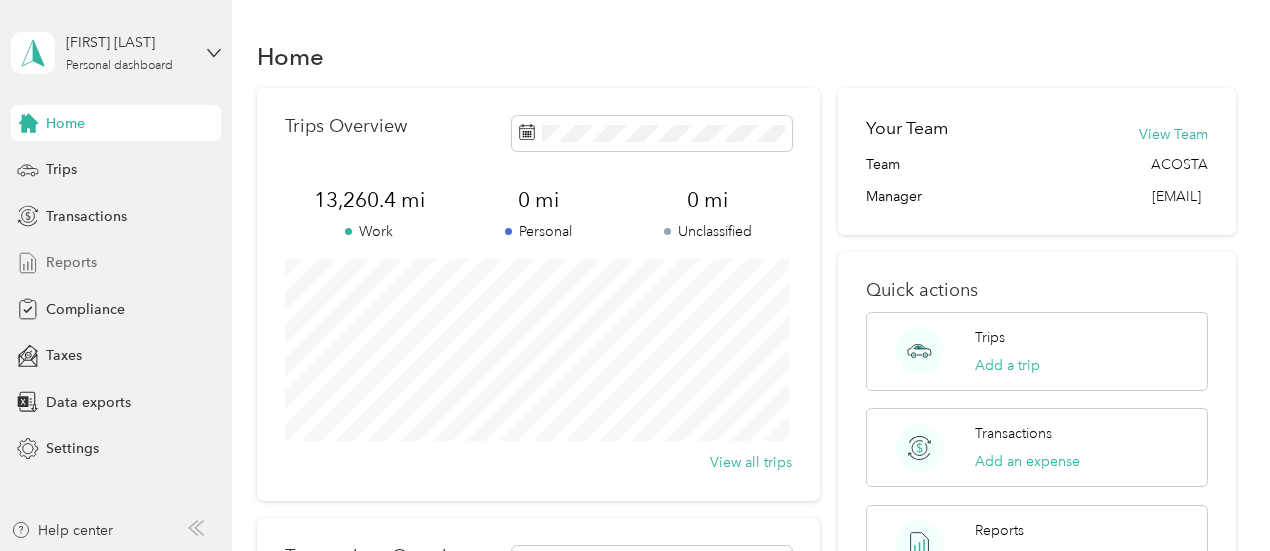 click on "Reports" at bounding box center (116, 263) 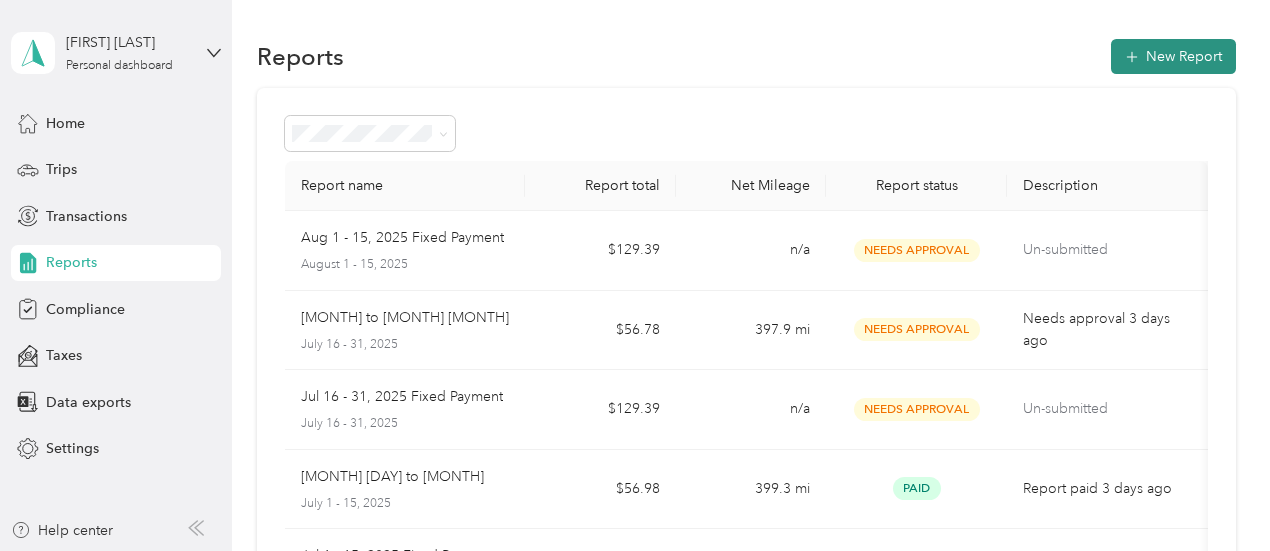 click on "New Report" at bounding box center [1173, 56] 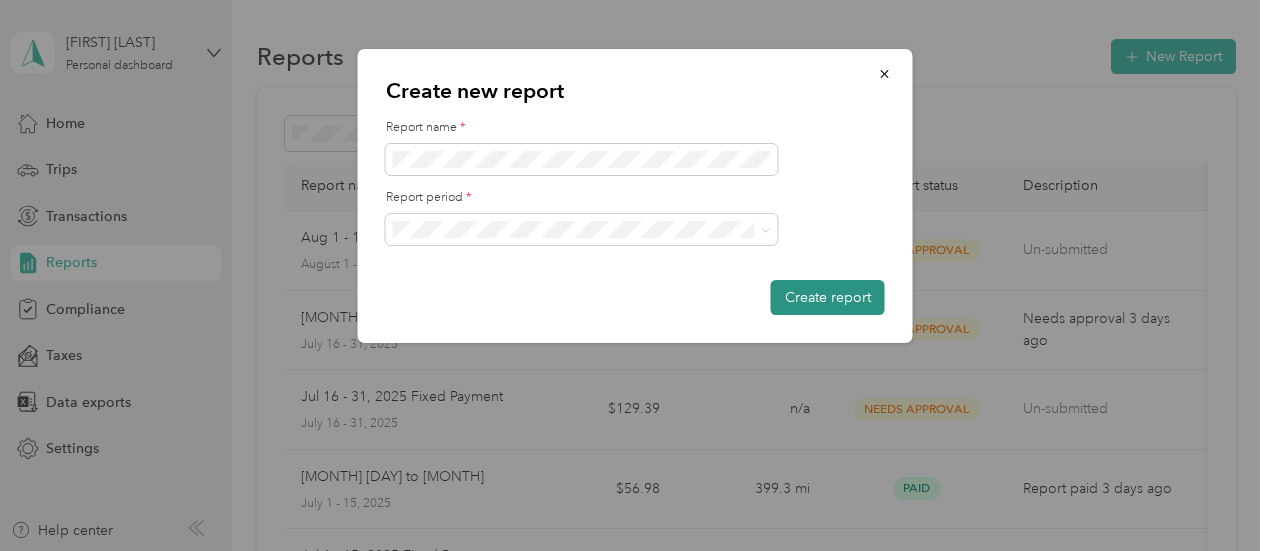 click on "Create report" at bounding box center (828, 297) 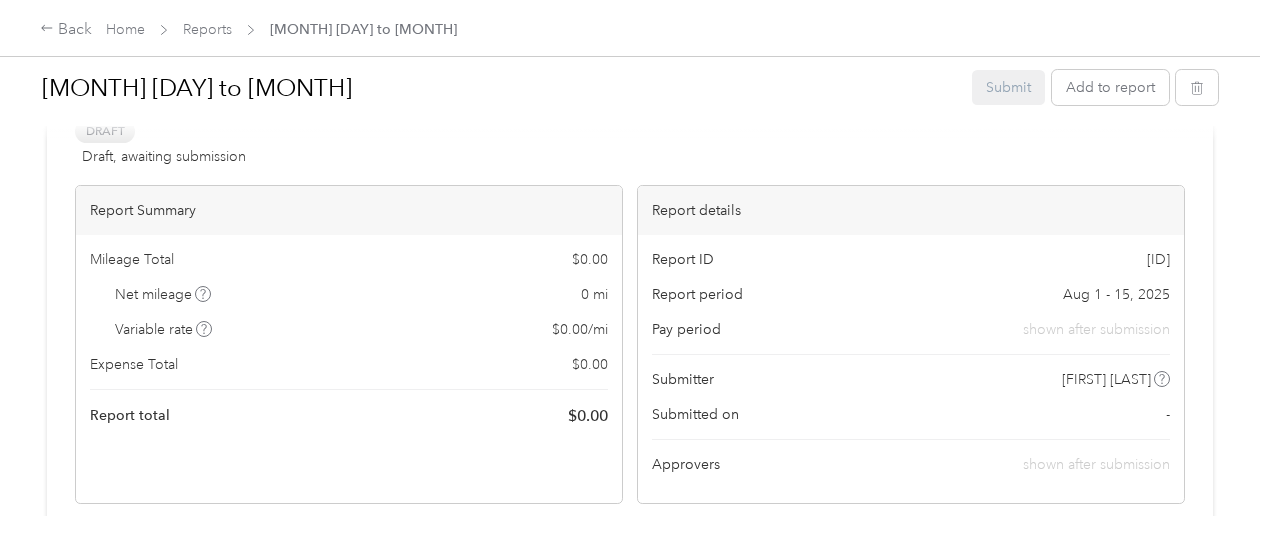 scroll, scrollTop: 0, scrollLeft: 0, axis: both 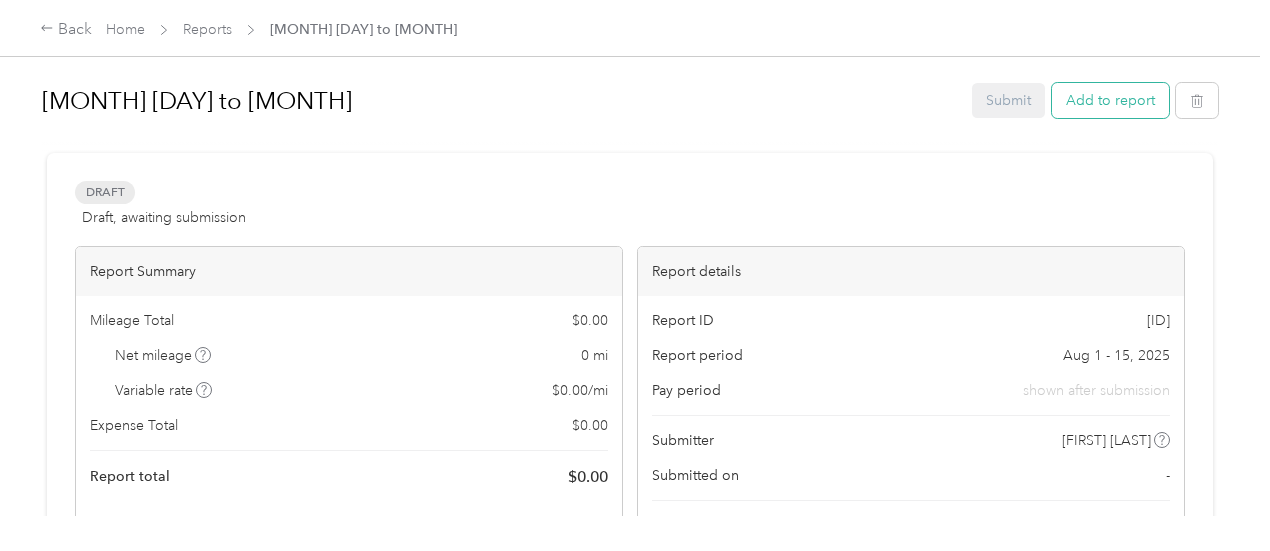 click on "Add to report" at bounding box center (1110, 100) 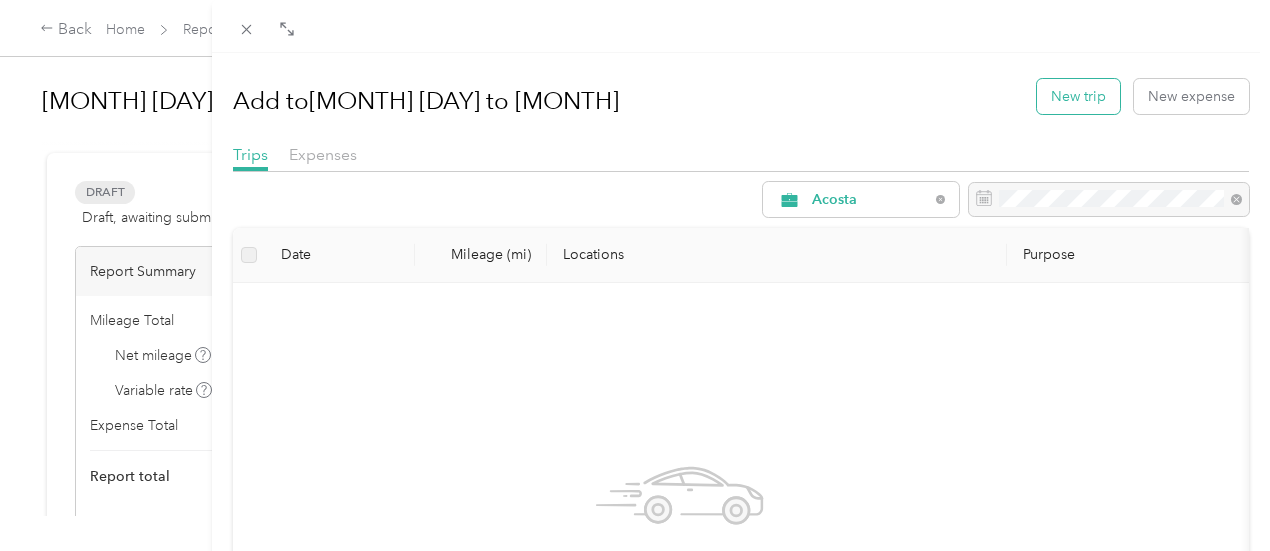 click on "New trip" at bounding box center (1078, 96) 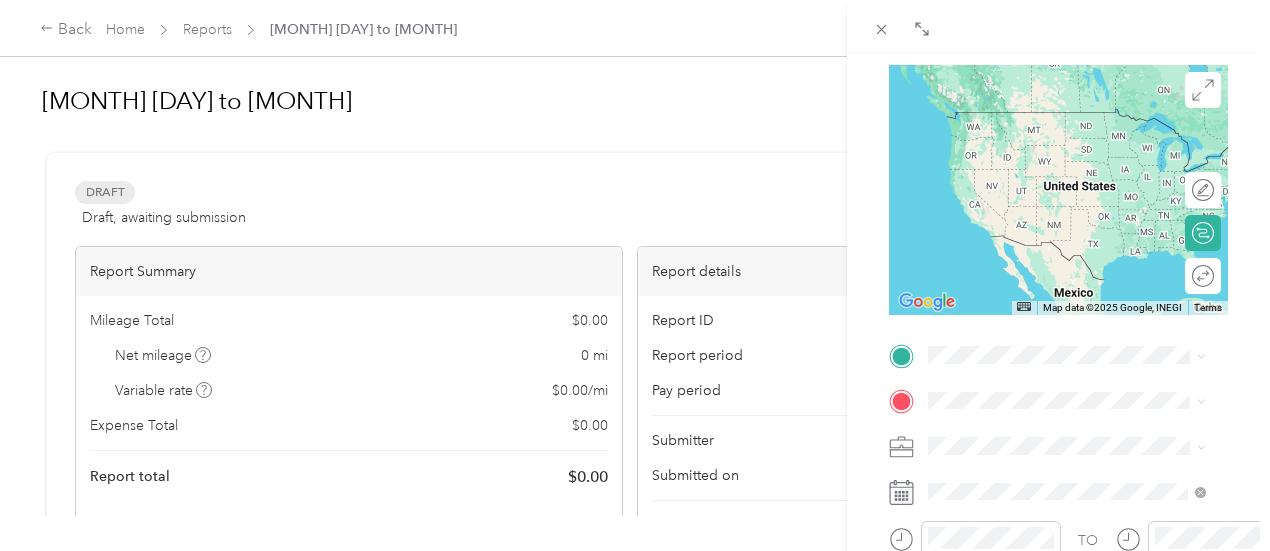 scroll, scrollTop: 184, scrollLeft: 0, axis: vertical 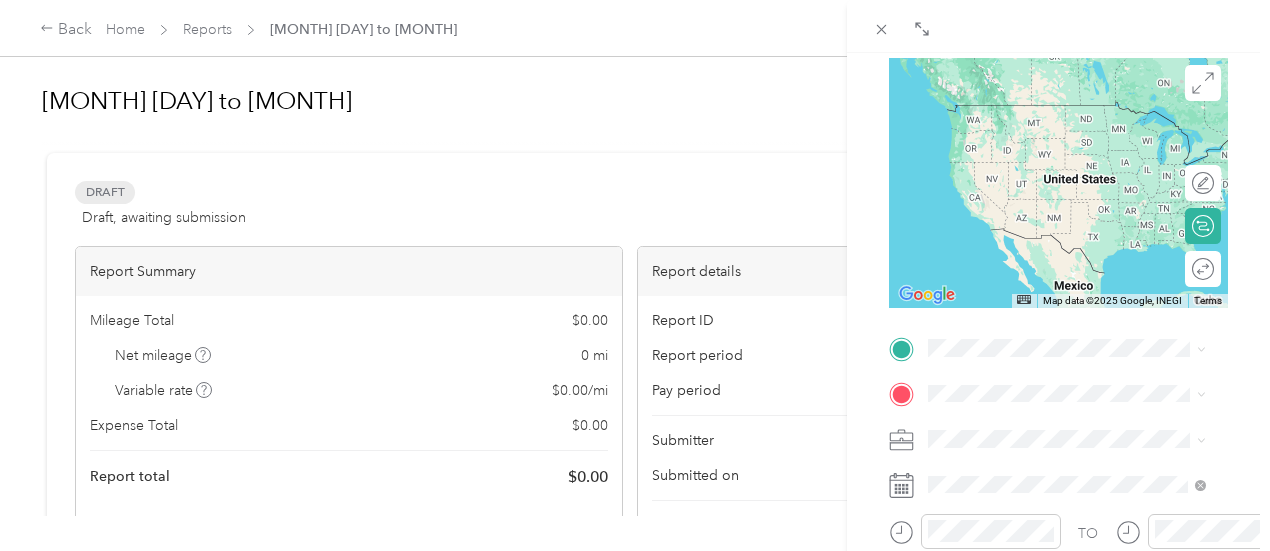 click on "[NUMBER] [STREET]
[CITY], [STATE] [POSTAL_CODE], [COUNTRY]" at bounding box center (1081, 144) 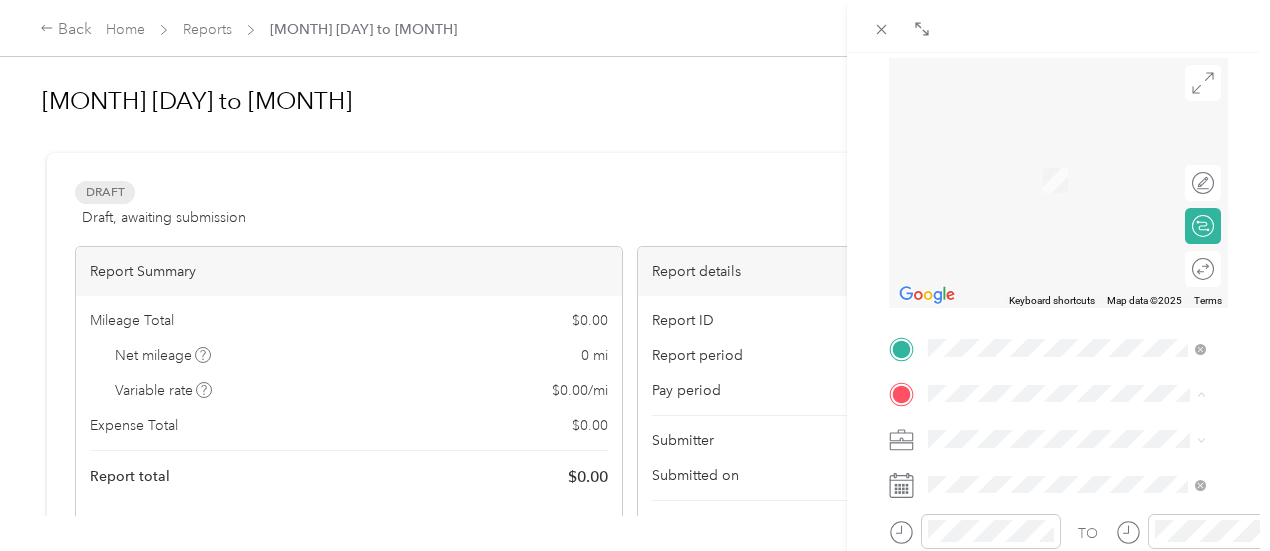 click on "BACK New Trip Save This trip cannot be edited because it is either under review, approved, or paid. Contact your Team Manager to edit it. Miles To navigate the map with touch gestures double-tap and hold your finger on the map, then drag the map. ← Move left → Move right ↑ Move up ↓ Move down + Zoom in - Zoom out Home Jump left by 75% End Jump right by 75% Page Up Jump up by 75% Page Down Jump down by 75% Keyboard shortcuts Map Data Map data ©2025 Map data ©2025 2 m  Click to toggle between metric and imperial units Terms Report a map error Edit route Calculate route Round trip TO Add photo" at bounding box center (1058, 328) 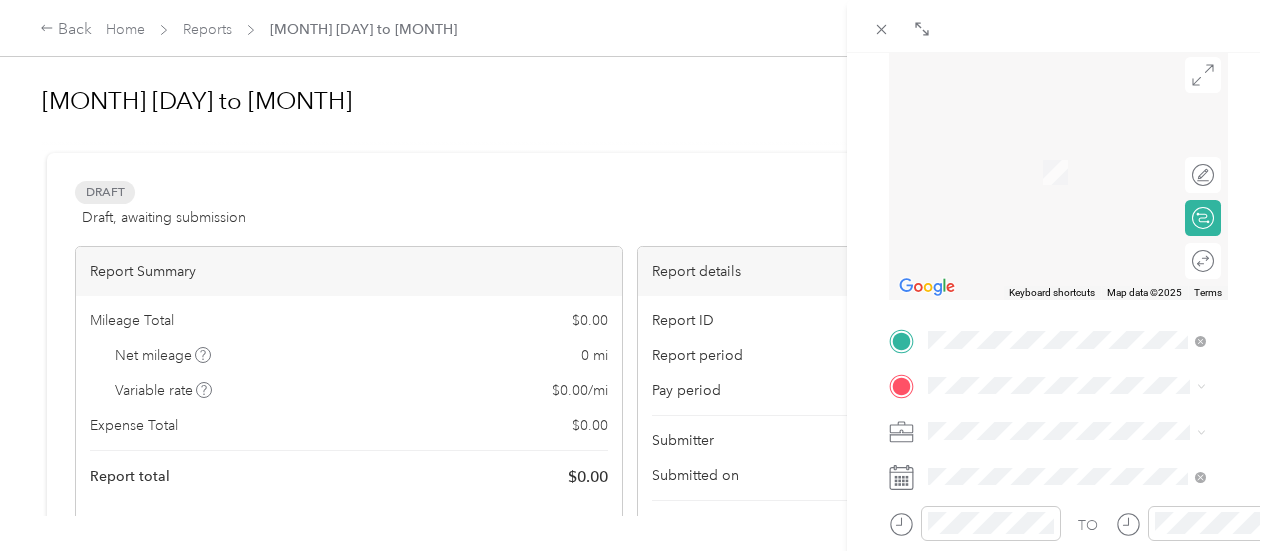 scroll, scrollTop: 193, scrollLeft: 0, axis: vertical 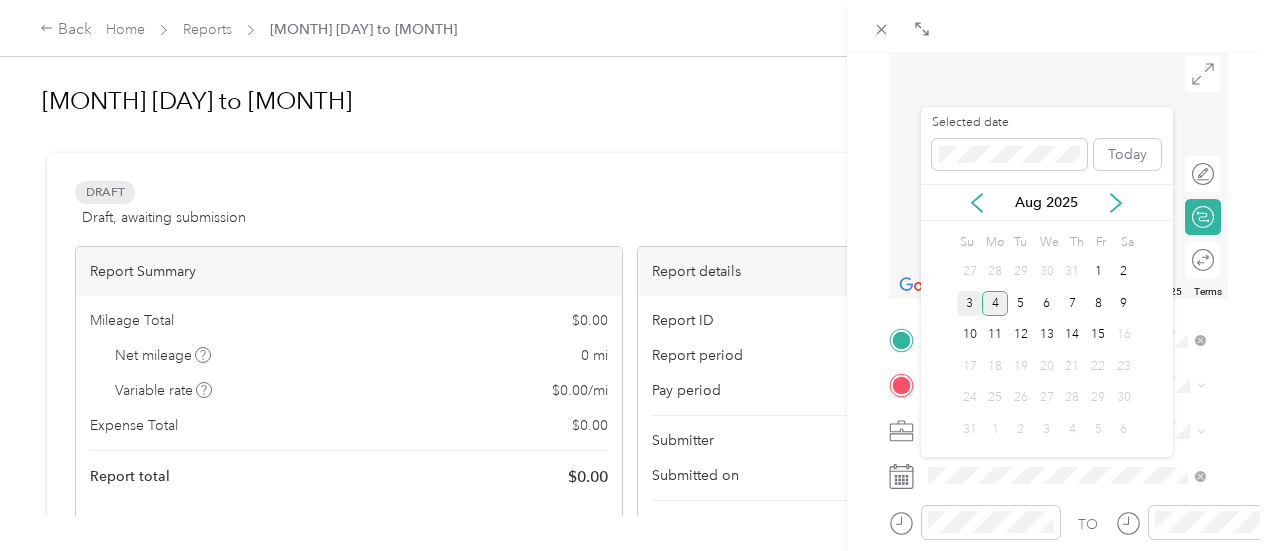 click on "3" at bounding box center (970, 303) 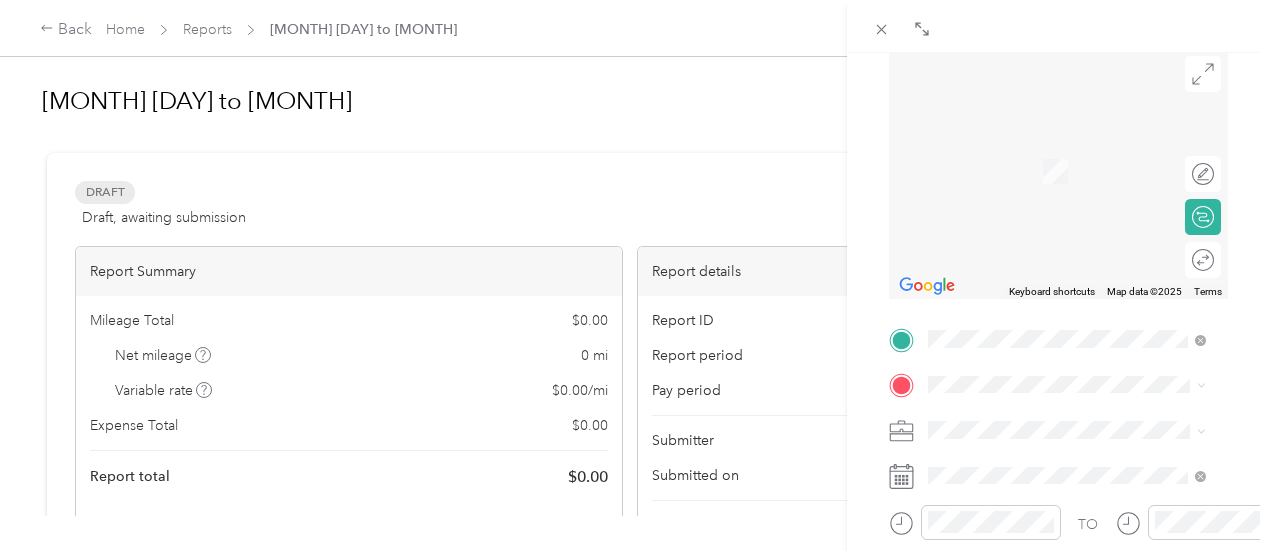 click on "BACK New Trip Save This trip cannot be edited because it is either under review, approved, or paid. Contact your Team Manager to edit it. Miles To navigate the map with touch gestures double-tap and hold your finger on the map, then drag the map. ← Move left → Move right ↑ Move up ↓ Move down + Zoom in - Zoom out Home Jump left by 75% End Jump right by 75% Page Up Jump up by 75% Page Down Jump down by 75% Keyboard shortcuts Map Data Map data ©2025 Map data ©2025 2 m  Click to toggle between metric and imperial units Terms Report a map error Edit route Calculate route Round trip TO Add photo" at bounding box center (1058, 328) 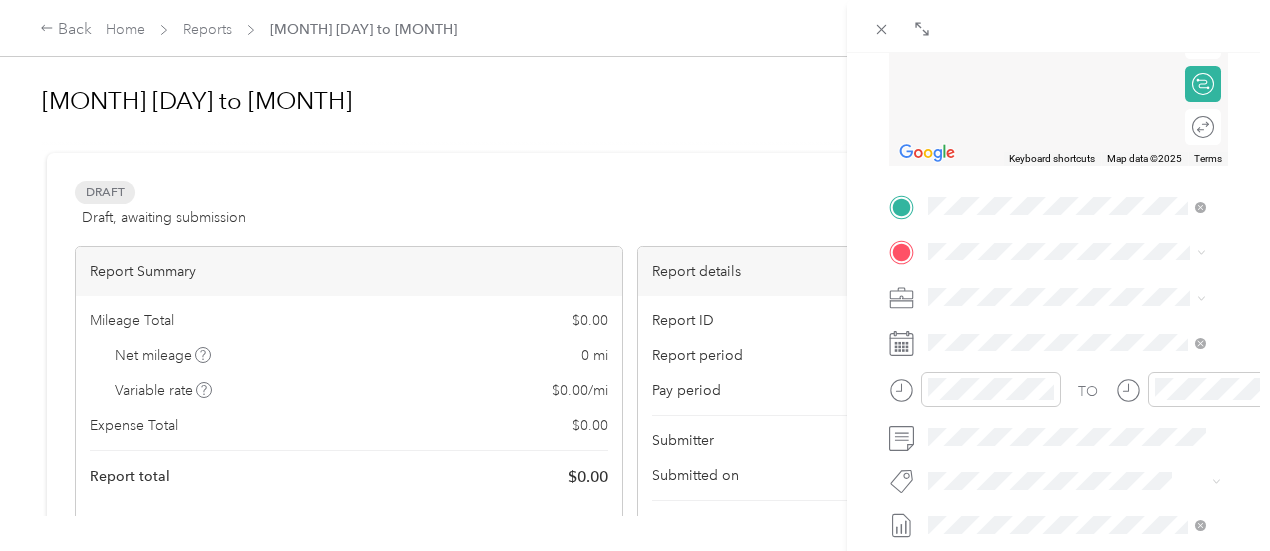 scroll, scrollTop: 331, scrollLeft: 0, axis: vertical 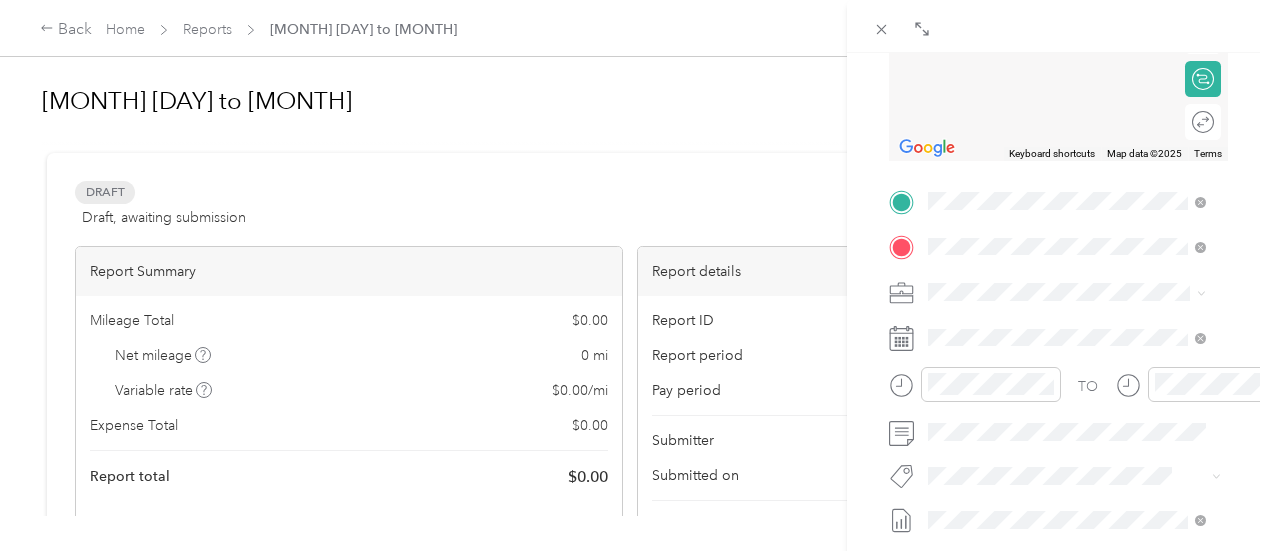 click on "[NUMBER] [STREET]
[CITY], [STATE] [POSTAL_CODE], [COUNTRY]" at bounding box center (1081, 335) 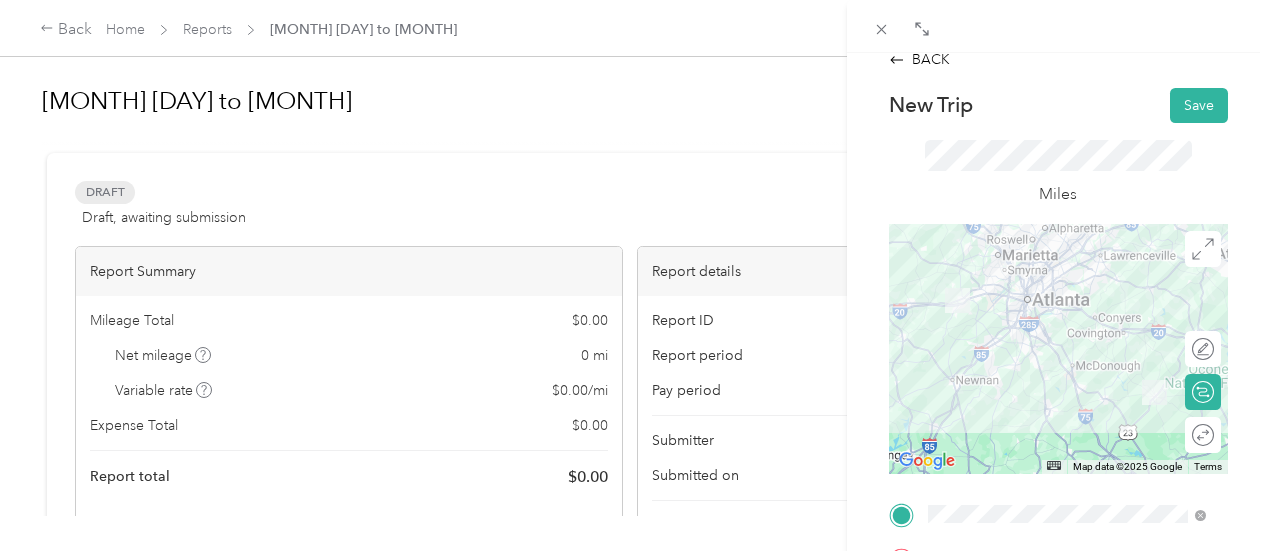 scroll, scrollTop: 0, scrollLeft: 0, axis: both 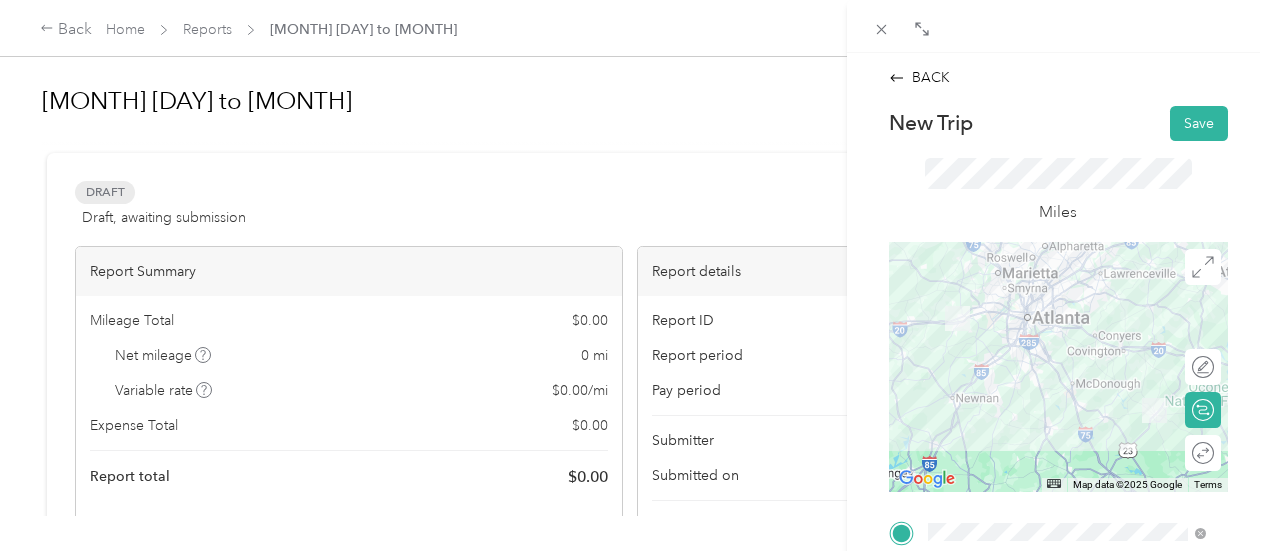 click at bounding box center (1058, 367) 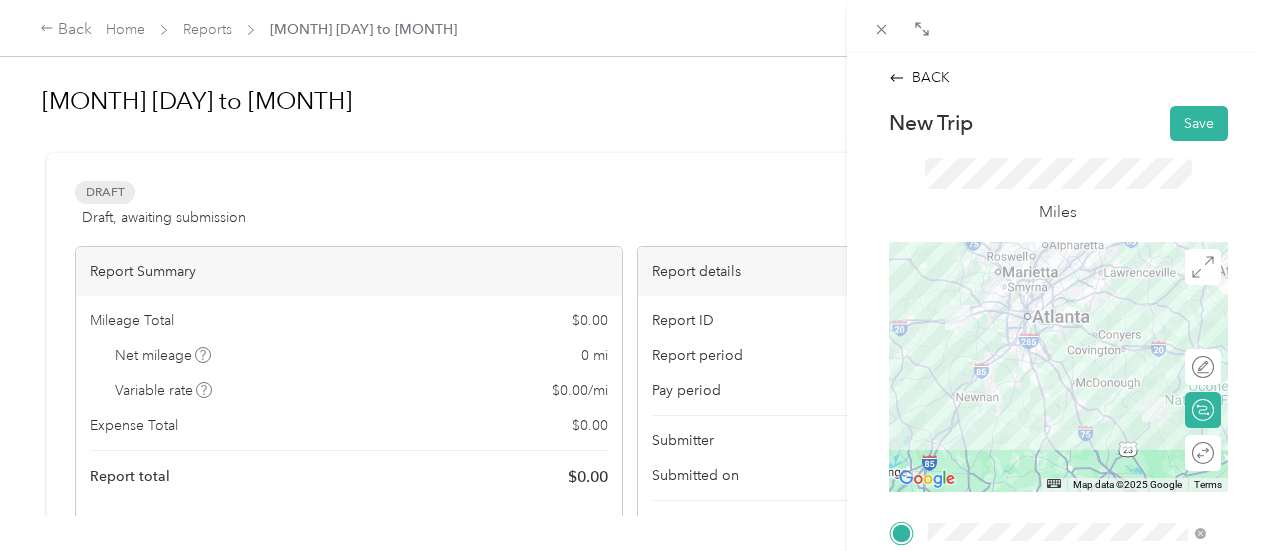 click at bounding box center [1058, 367] 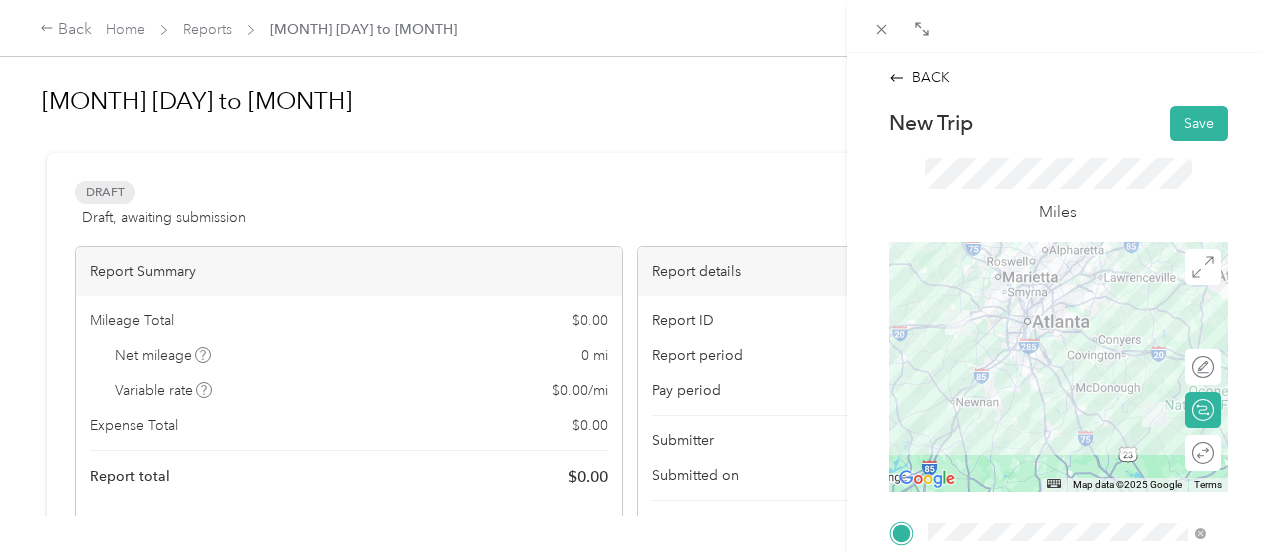 click at bounding box center [1058, 367] 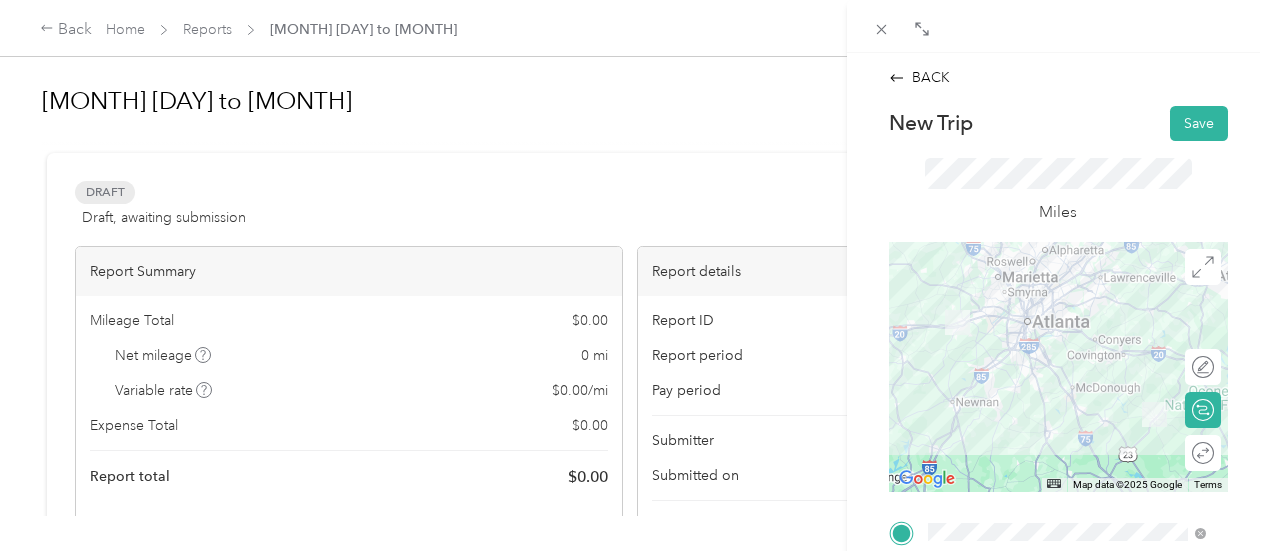 click at bounding box center [1058, 367] 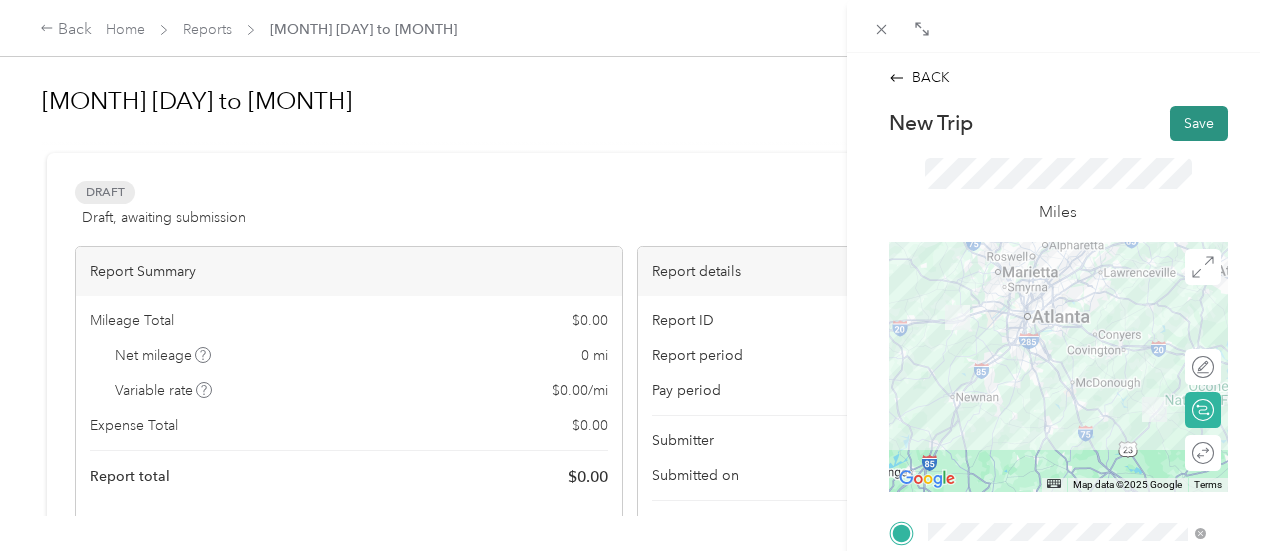 click on "Save" at bounding box center [1199, 123] 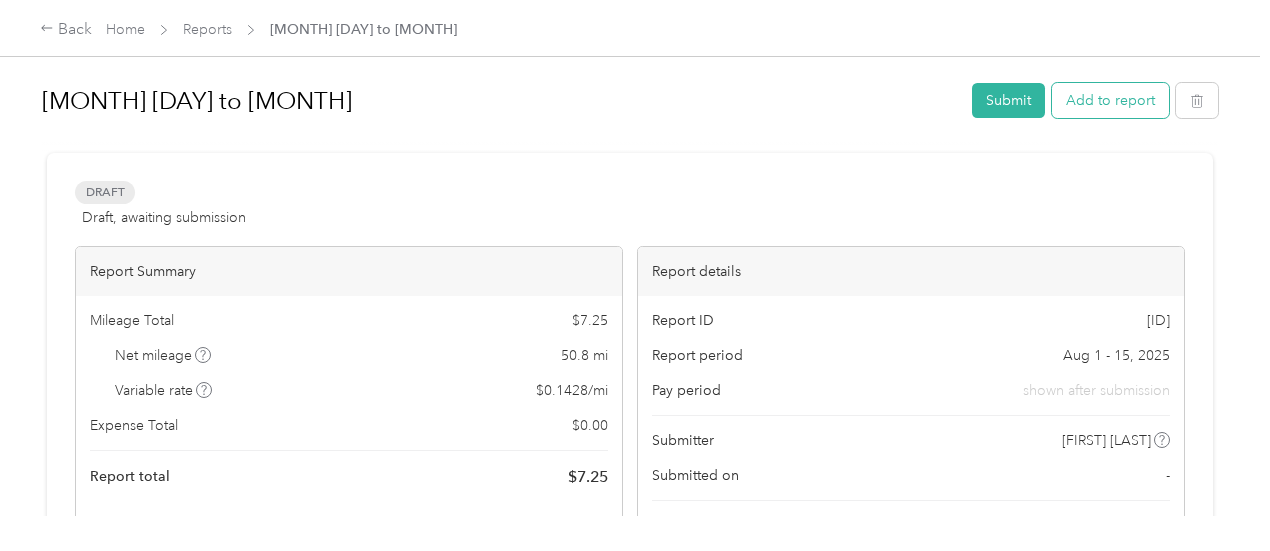 click on "Add to report" at bounding box center [1110, 100] 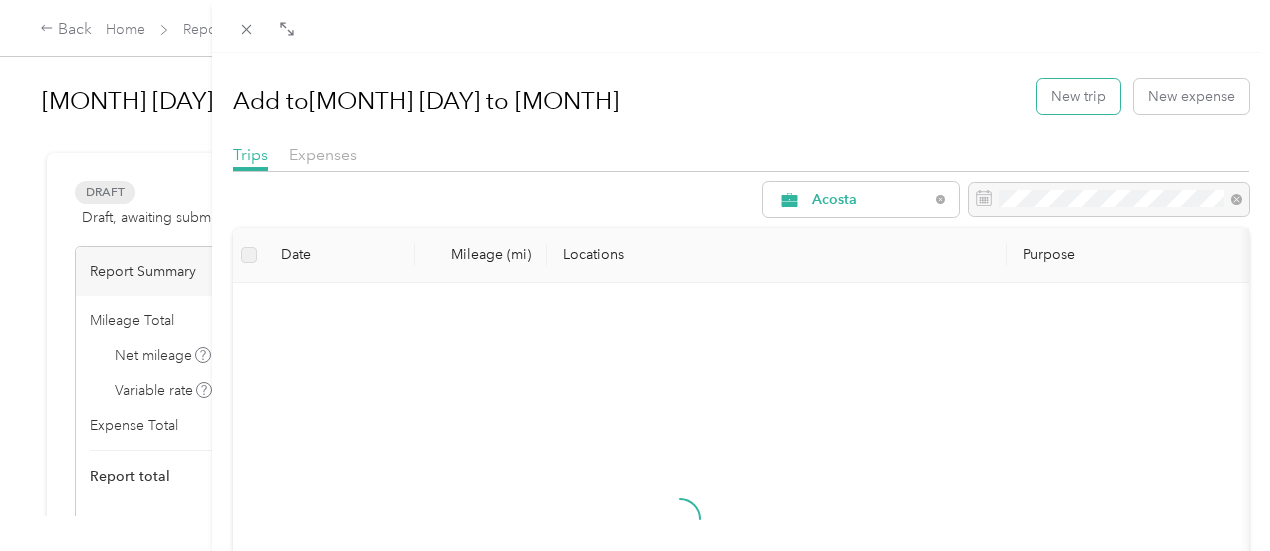 click on "New trip" at bounding box center [1078, 96] 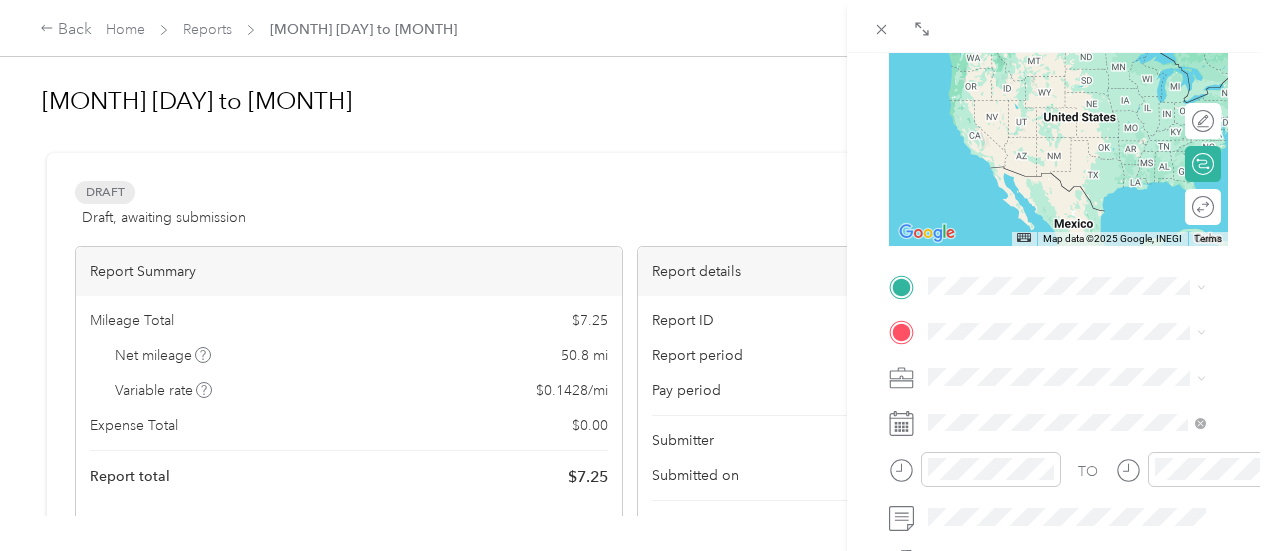 scroll, scrollTop: 249, scrollLeft: 0, axis: vertical 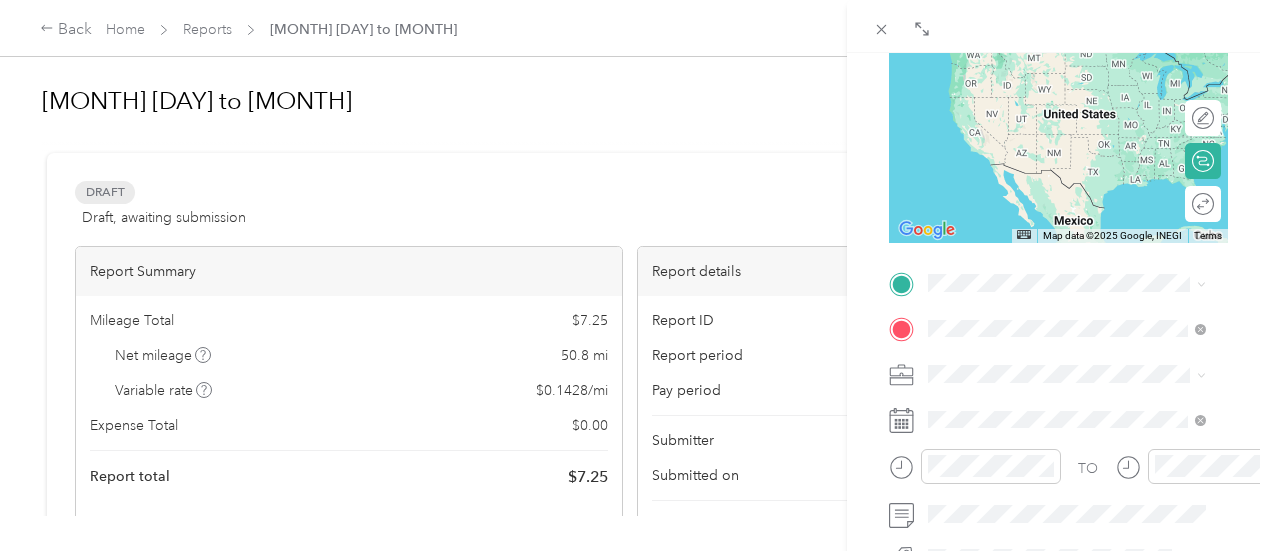 click on "[NUMBER] [STREET], [POSTAL_CODE], [CITY], [STATE], [COUNTRY]" at bounding box center (1072, 254) 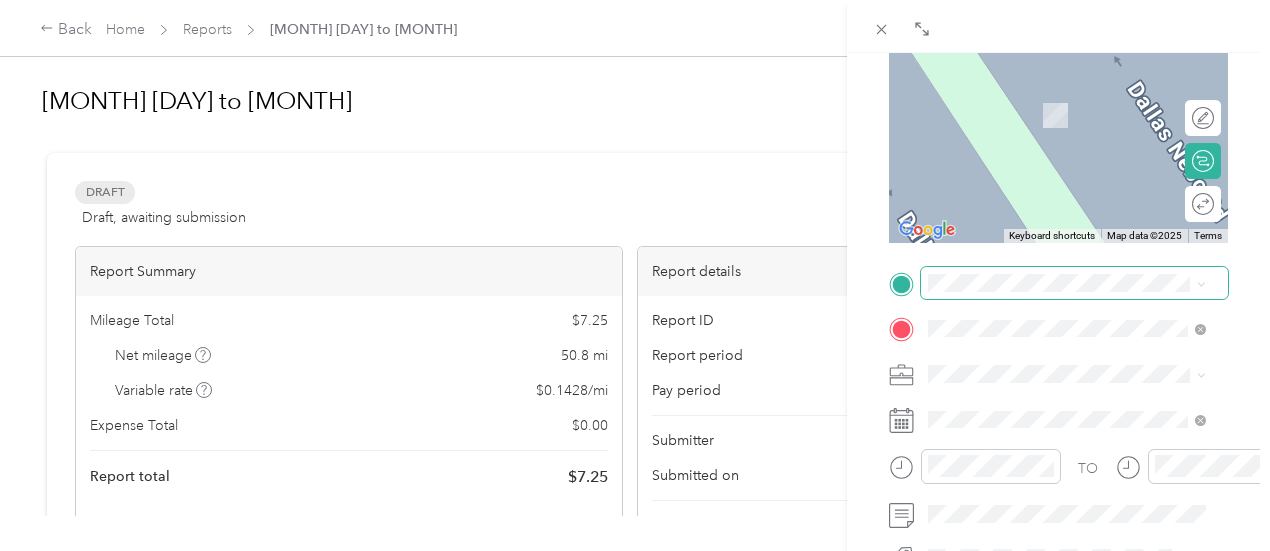 click on "[NUMBER] [STREET]
[CITY], [STATE] [POSTAL_CODE], [COUNTRY]" at bounding box center [1081, 56] 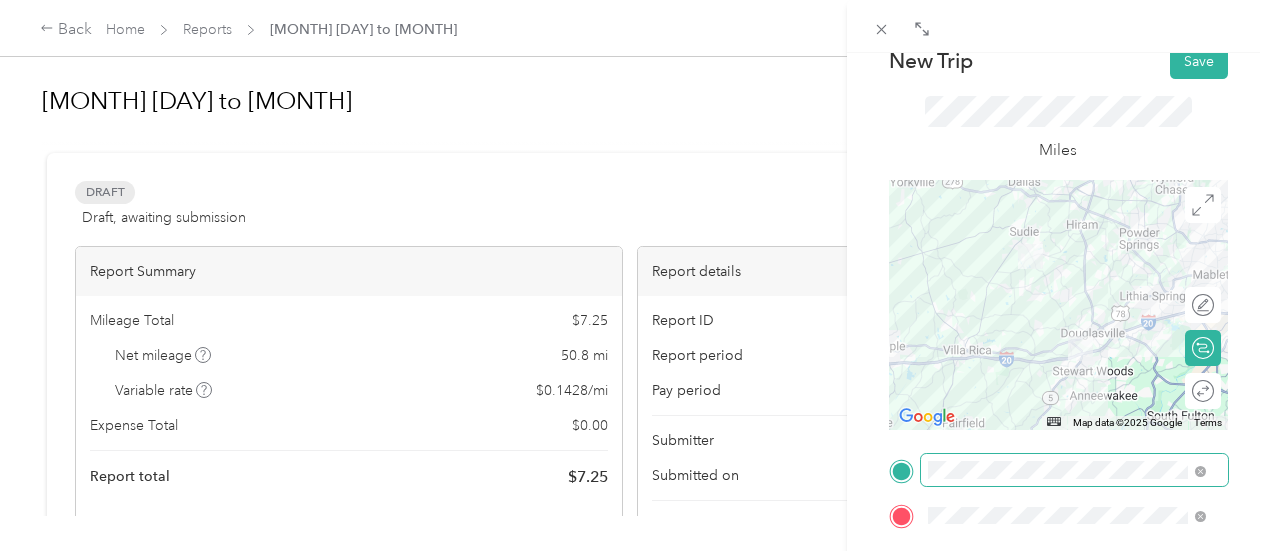 scroll, scrollTop: 65, scrollLeft: 0, axis: vertical 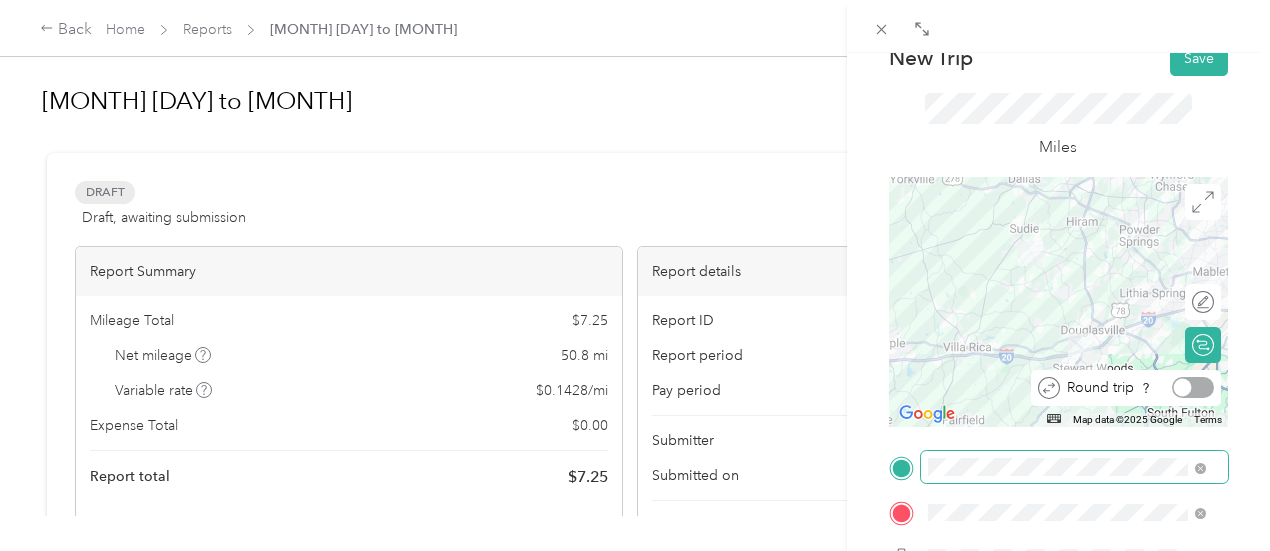 click at bounding box center [1193, 387] 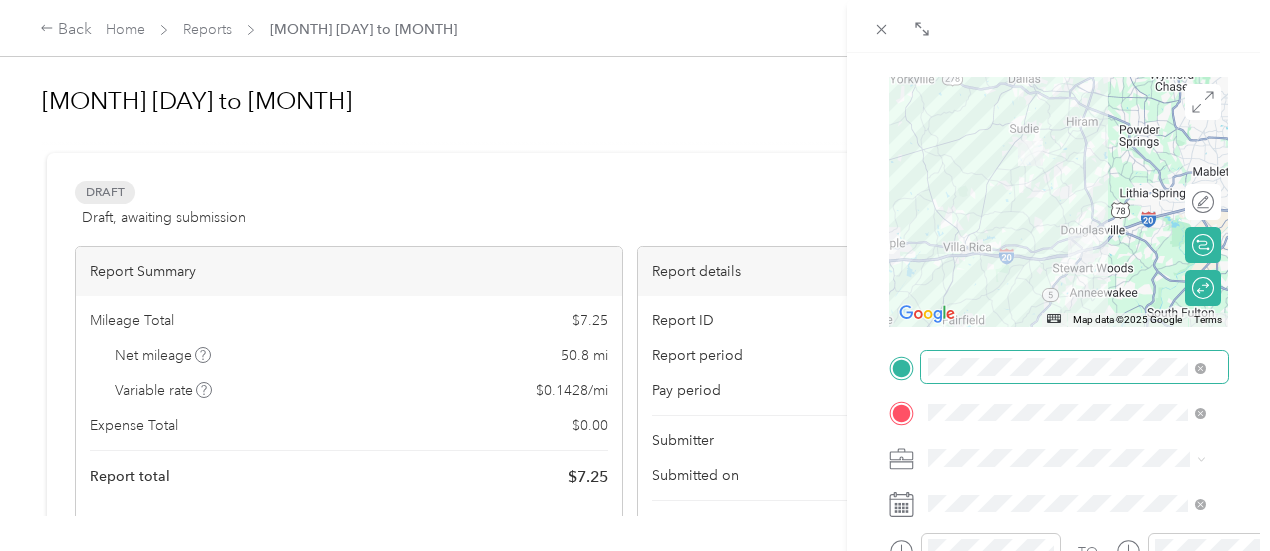 scroll, scrollTop: 0, scrollLeft: 0, axis: both 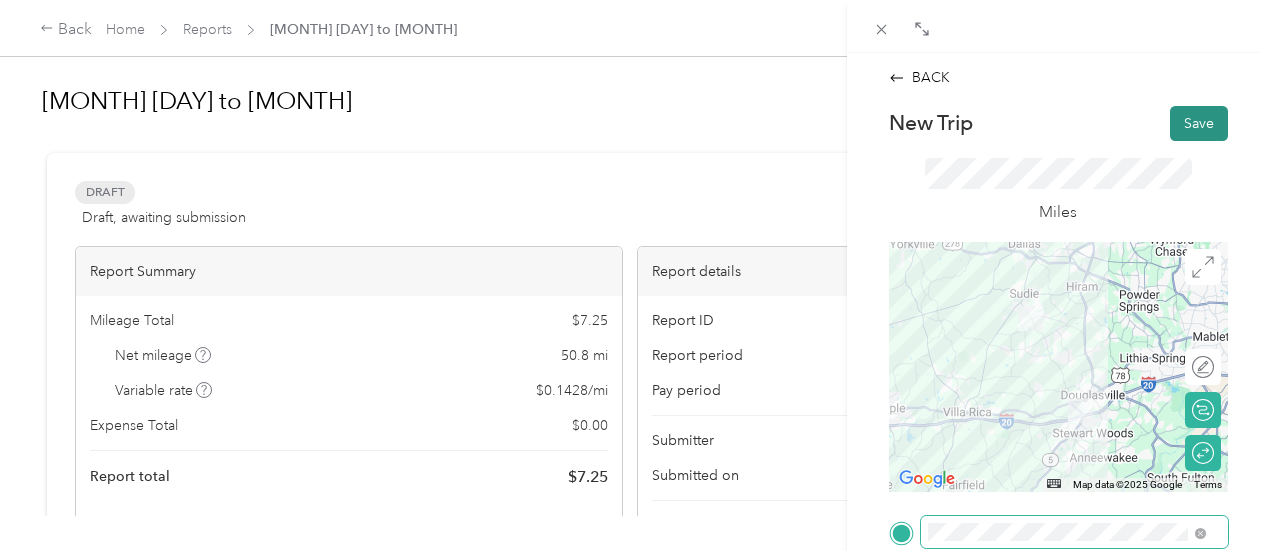 click on "Save" at bounding box center (1199, 123) 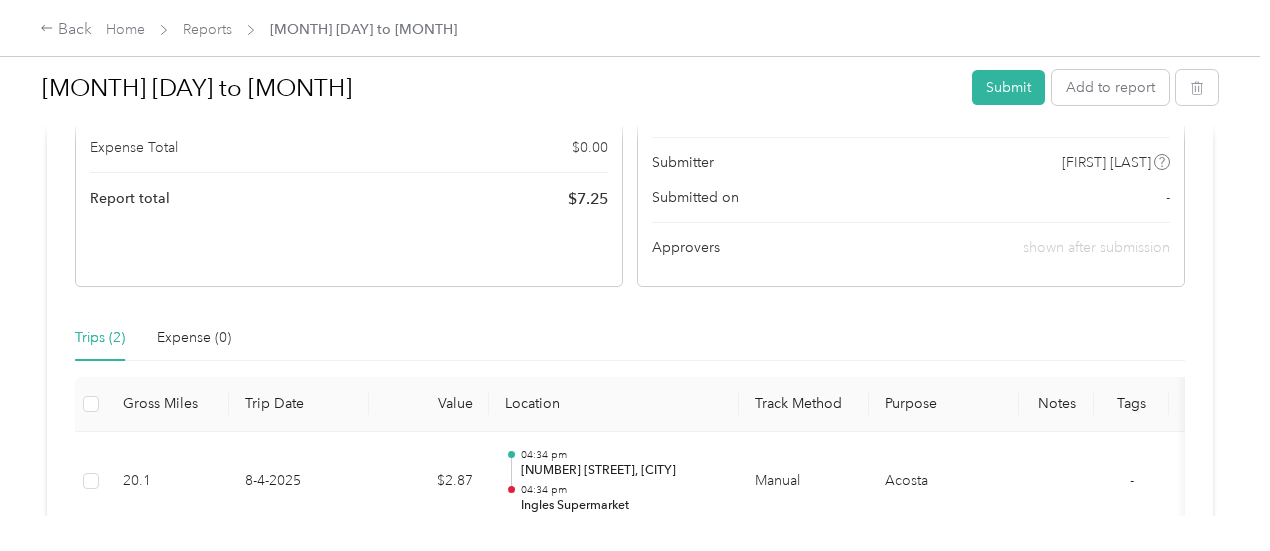 scroll, scrollTop: 256, scrollLeft: 0, axis: vertical 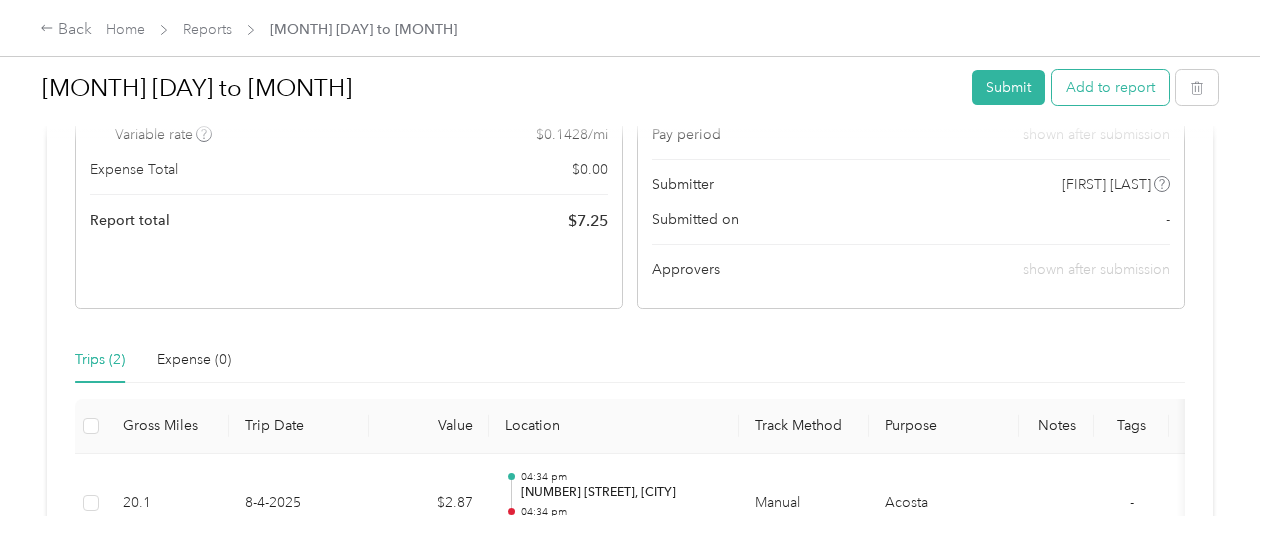 click on "Add to report" at bounding box center (1110, 87) 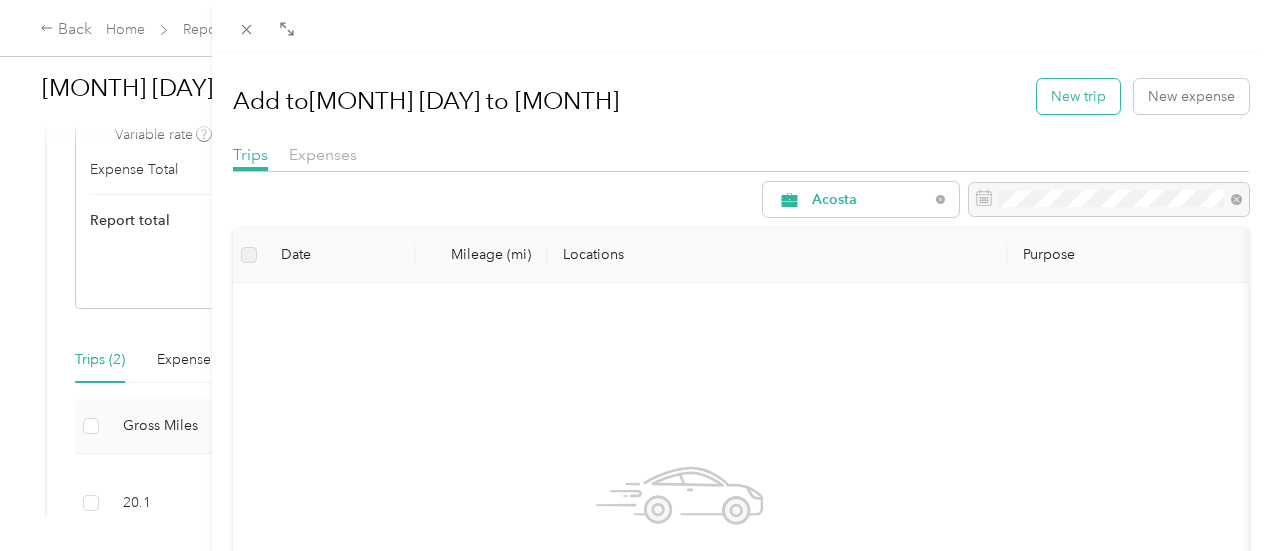 click on "New trip" at bounding box center [1078, 96] 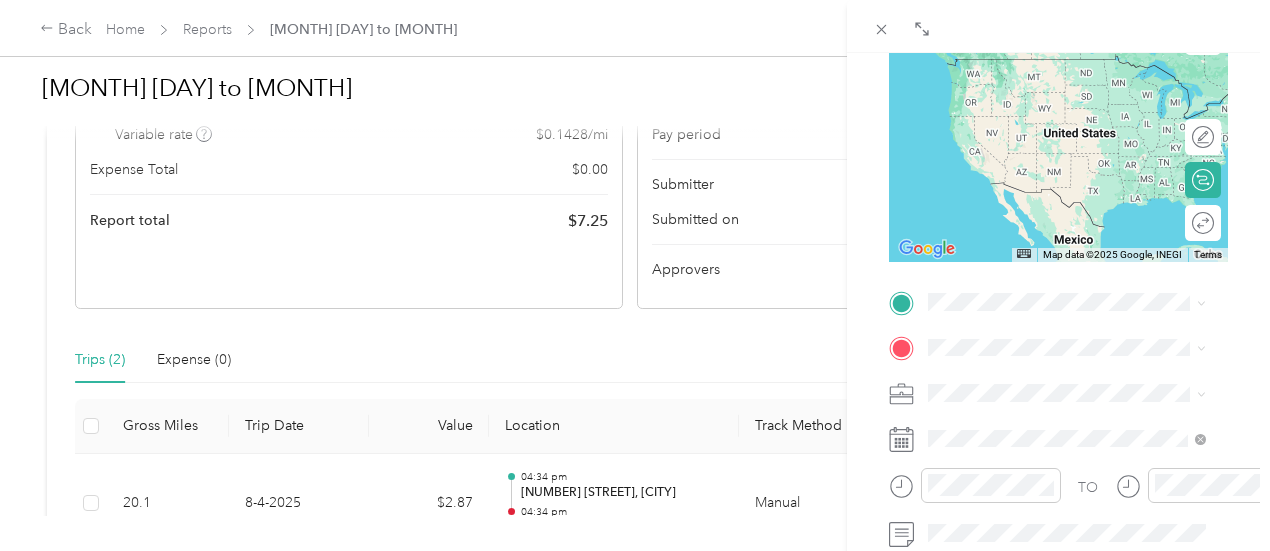 scroll, scrollTop: 254, scrollLeft: 0, axis: vertical 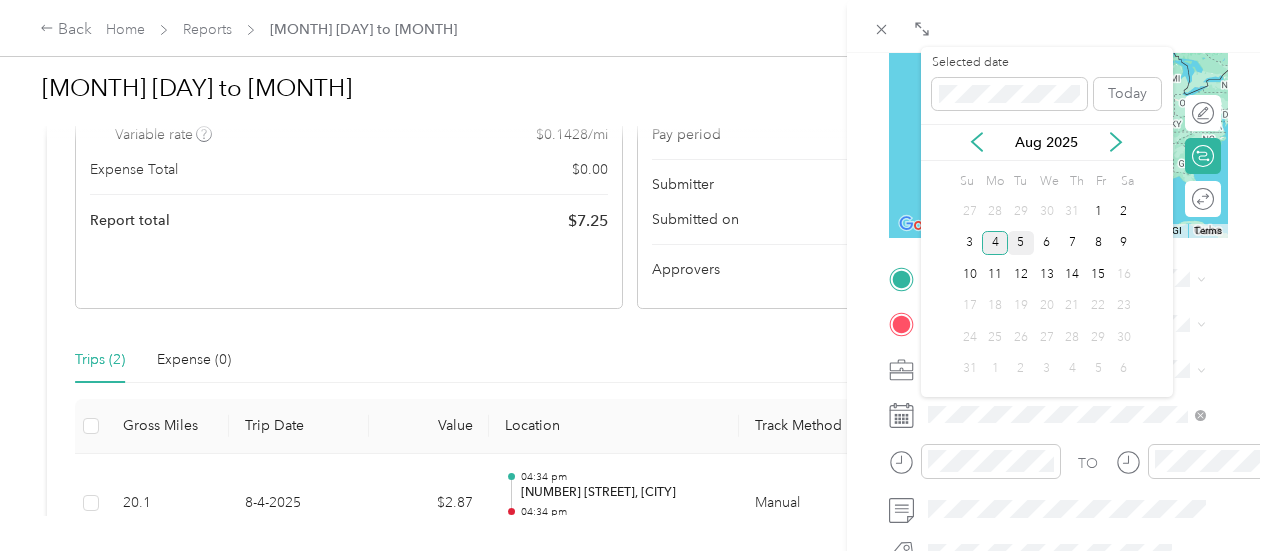 click on "5" at bounding box center (1021, 243) 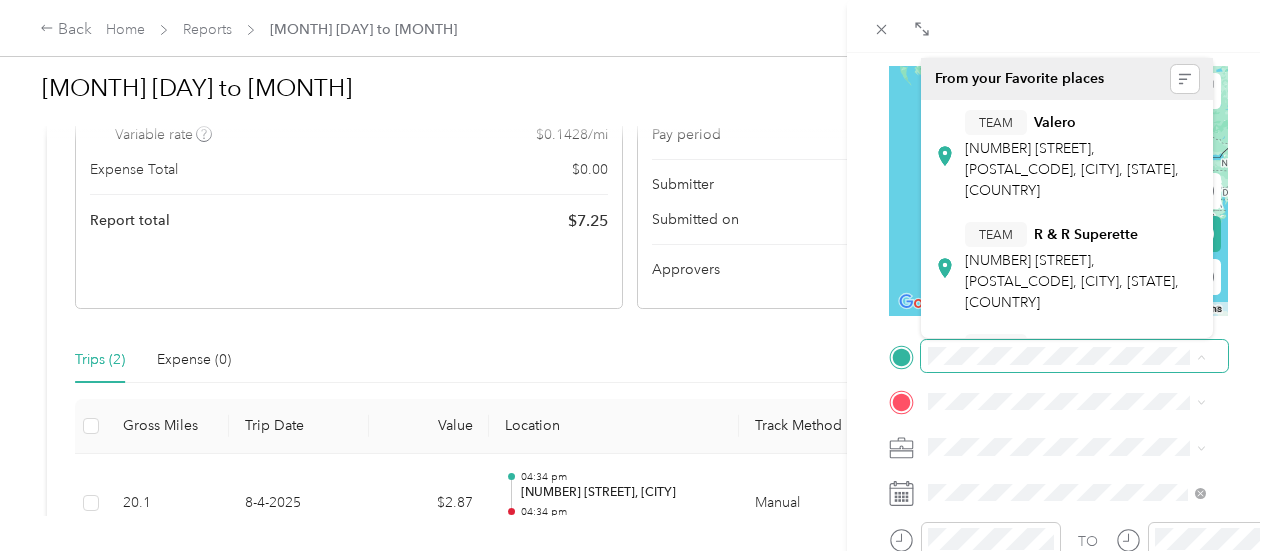 scroll, scrollTop: 178, scrollLeft: 0, axis: vertical 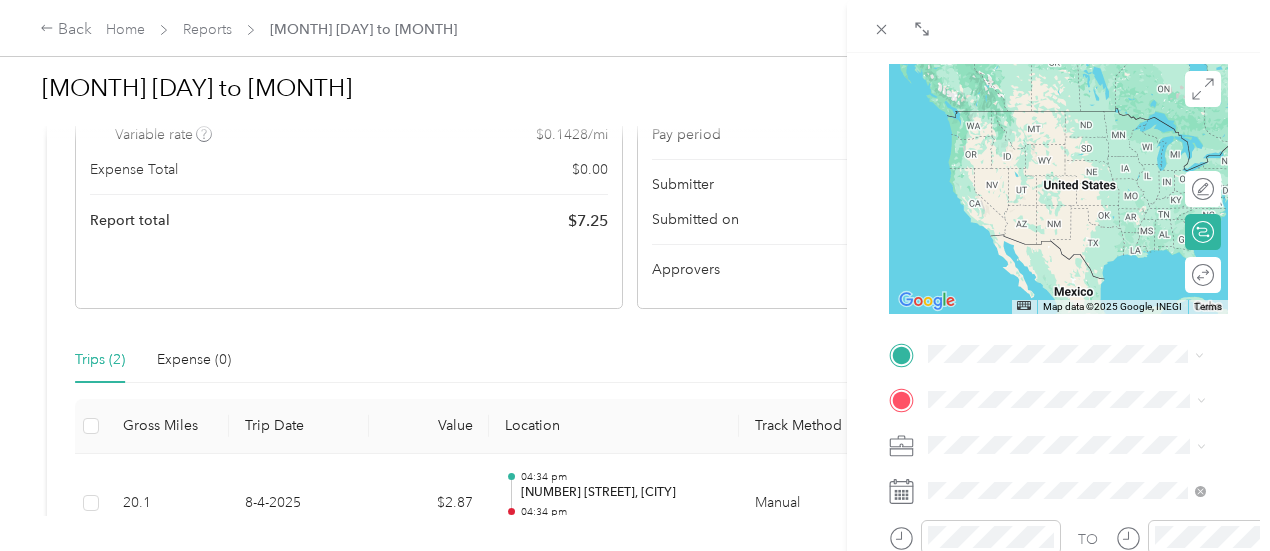 click on "[NUMBER] [STREET]
[CITY], [STATE] [POSTAL_CODE], [COUNTRY]" at bounding box center (1081, 124) 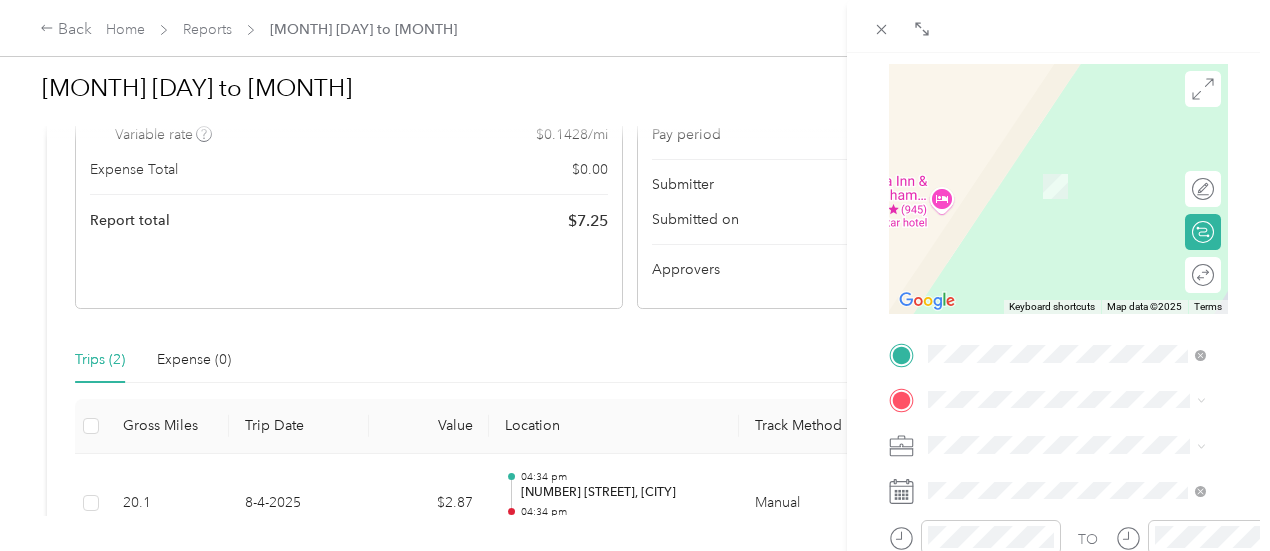 click on "[NUMBER] [STREET], [POSTAL_CODE], [CITY], [STATE], [COUNTRY]" at bounding box center (1072, 323) 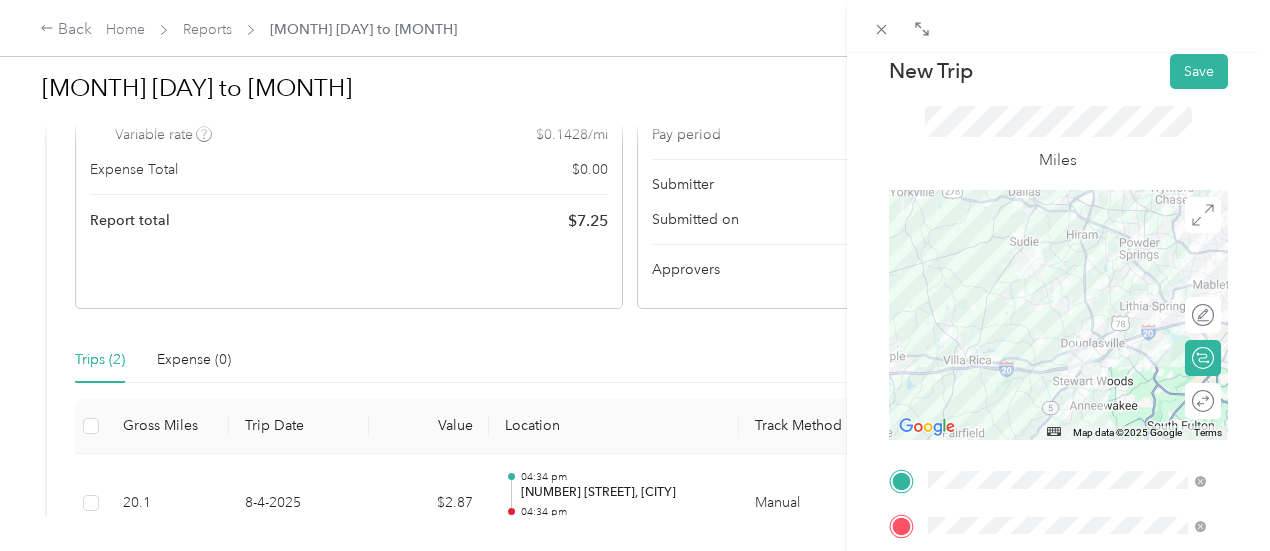 scroll, scrollTop: 42, scrollLeft: 0, axis: vertical 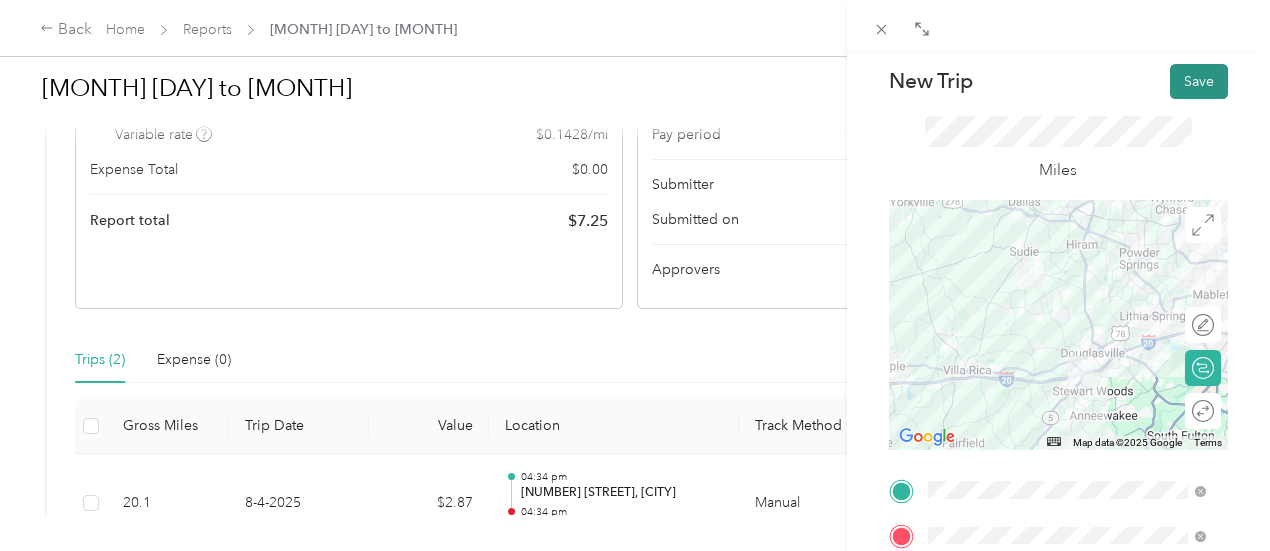 click on "Save" at bounding box center [1199, 81] 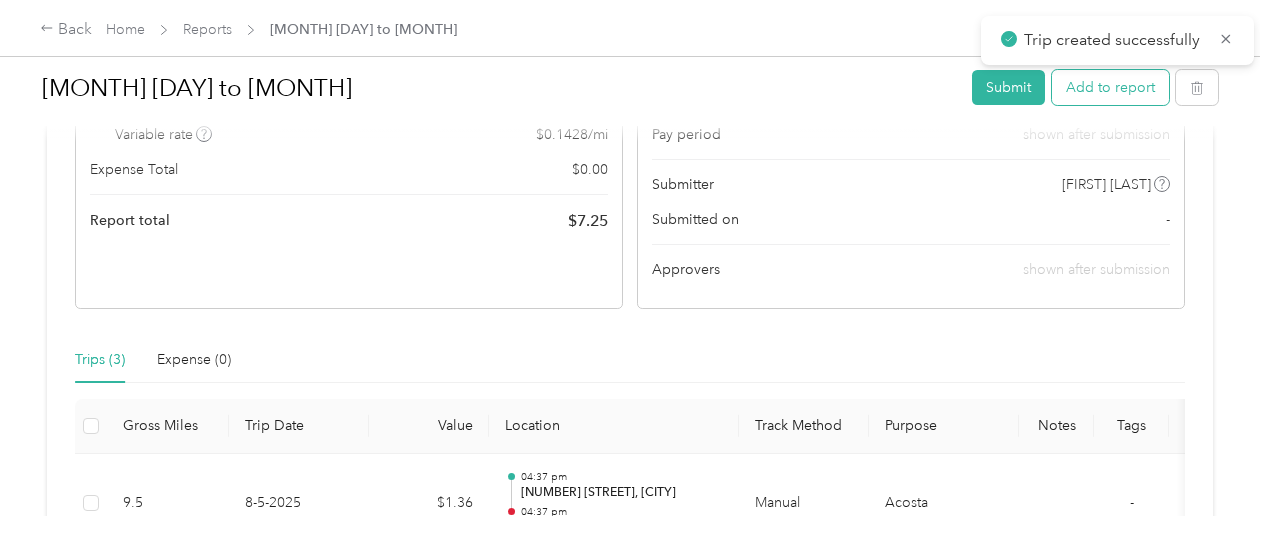click on "Add to report" at bounding box center [1110, 87] 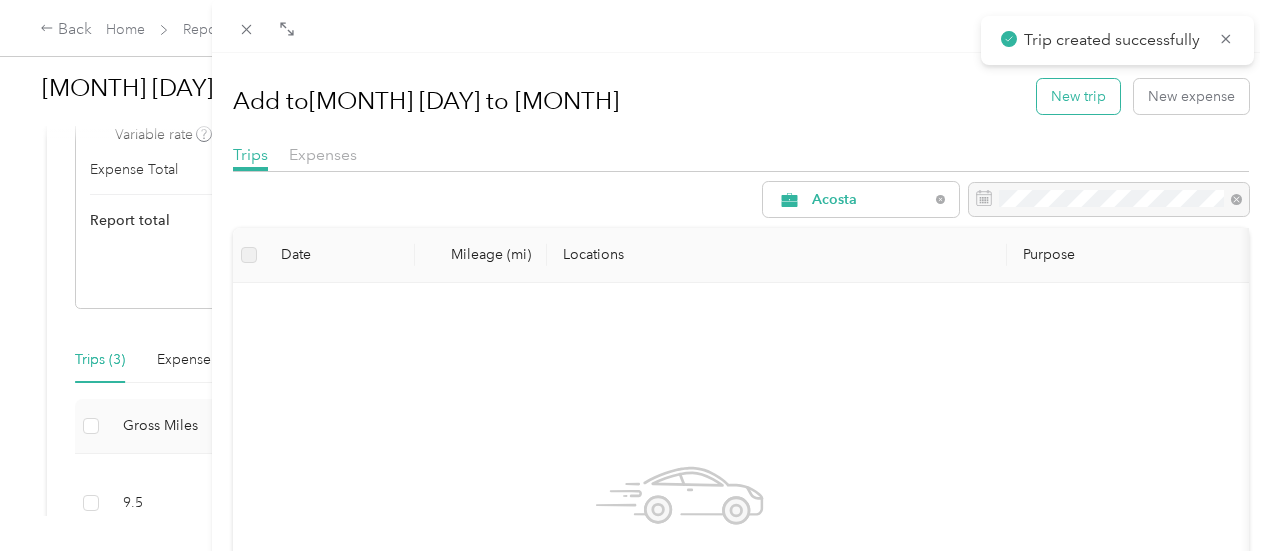 click on "New trip" at bounding box center (1078, 96) 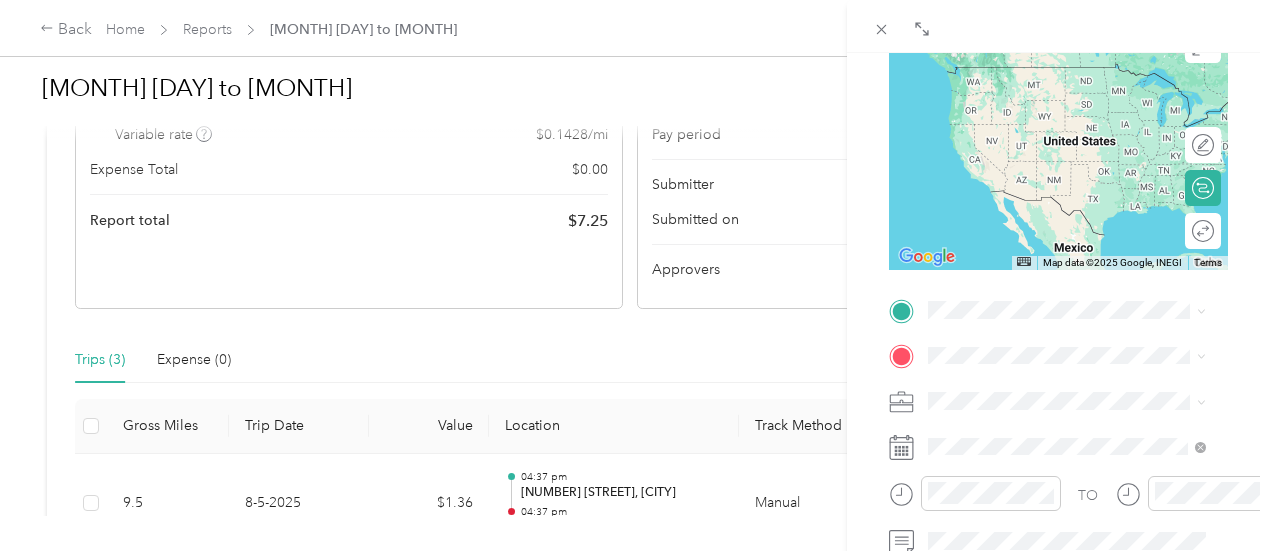 scroll, scrollTop: 224, scrollLeft: 0, axis: vertical 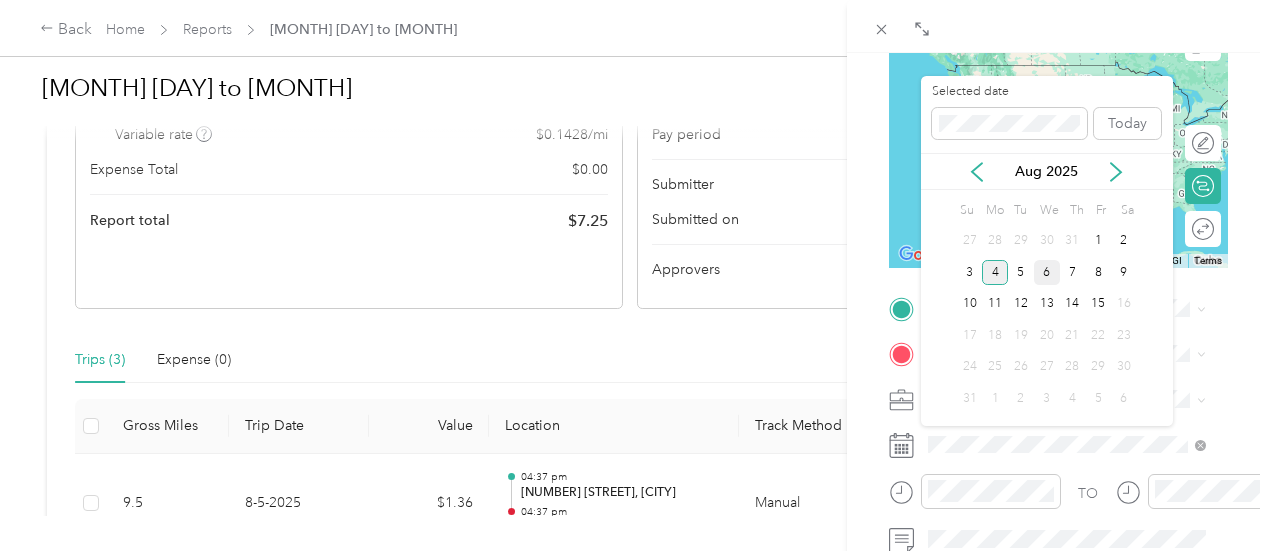 click on "6" at bounding box center (1047, 272) 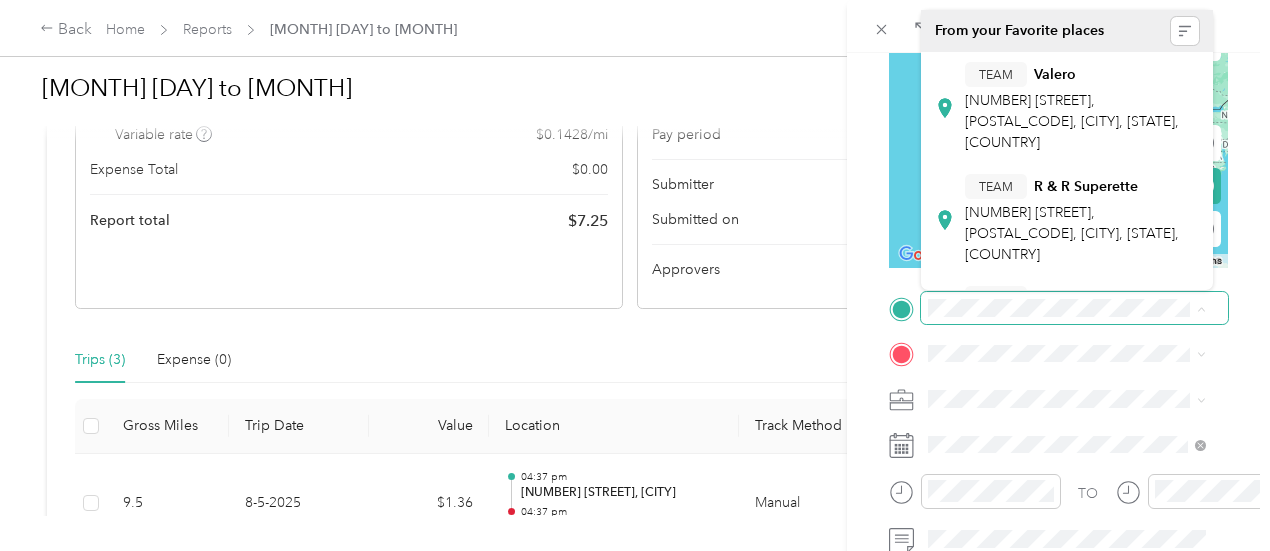scroll, scrollTop: 0, scrollLeft: 18, axis: horizontal 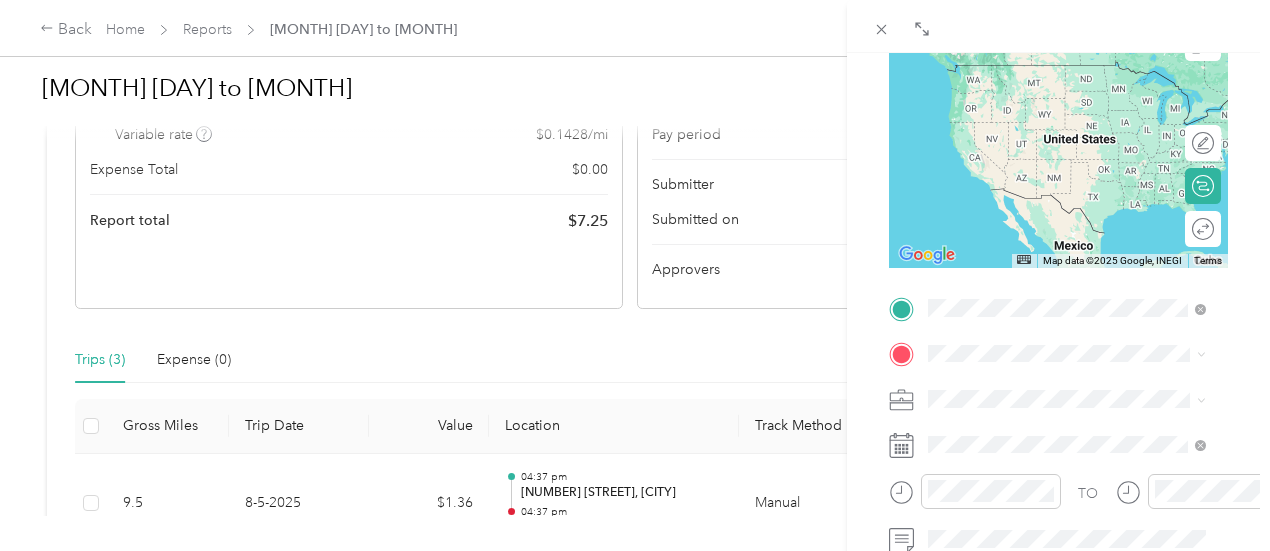 click on "[NUMBER] [STREET]
[CITY], [STATE] [POSTAL_CODE], [COUNTRY]" at bounding box center [1081, 81] 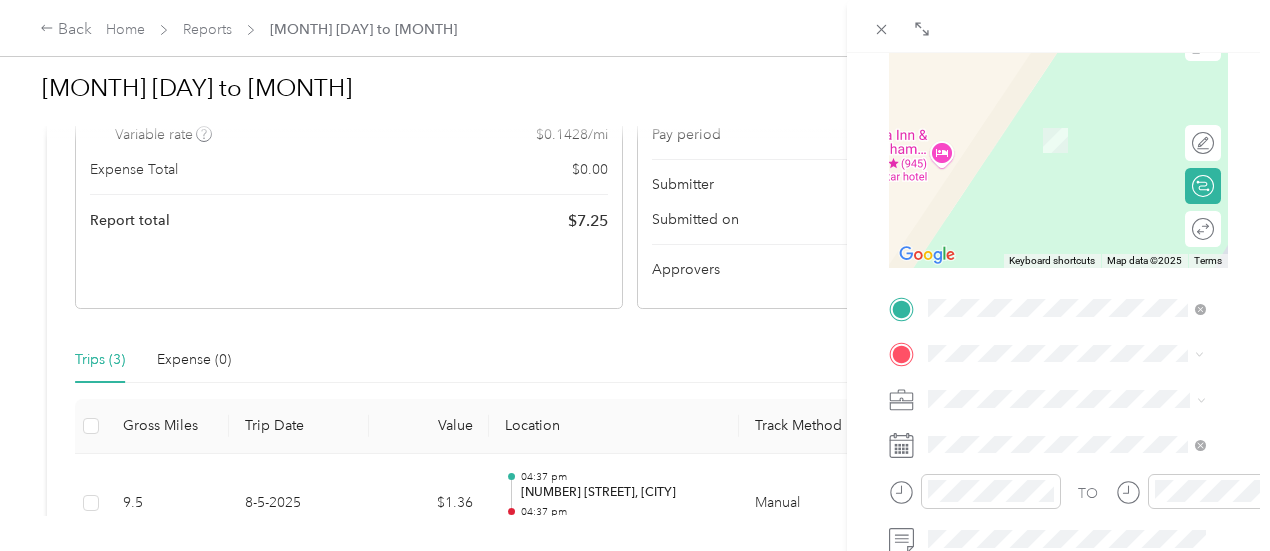 click on "[NUMBER] [STREET], [POSTAL_CODE], [CITY], [STATE], [COUNTRY]" at bounding box center [1072, 279] 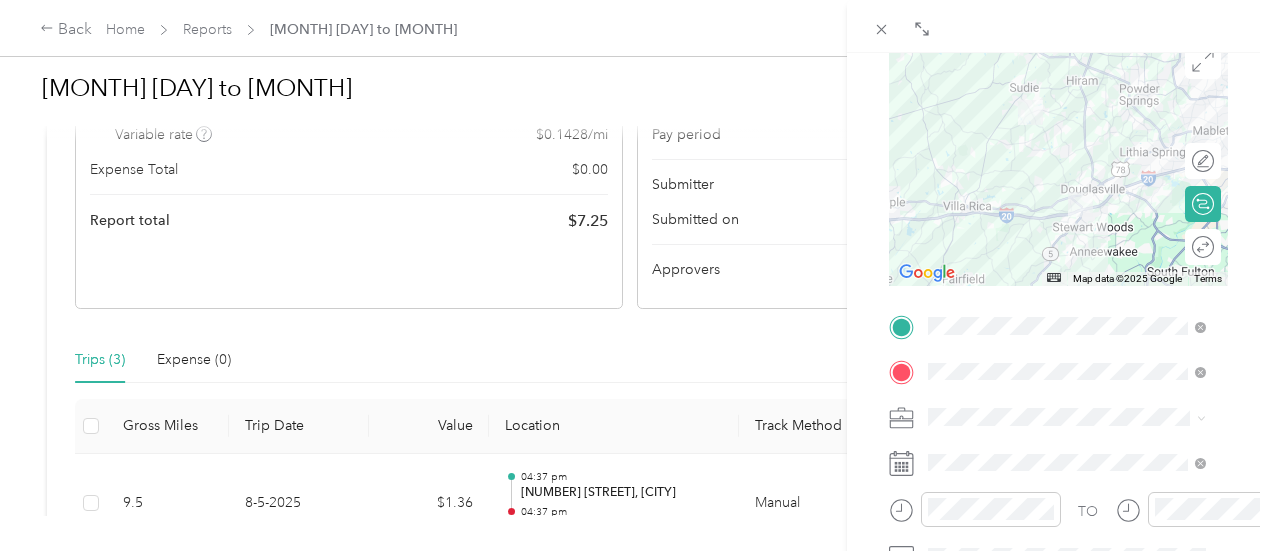 scroll, scrollTop: 214, scrollLeft: 0, axis: vertical 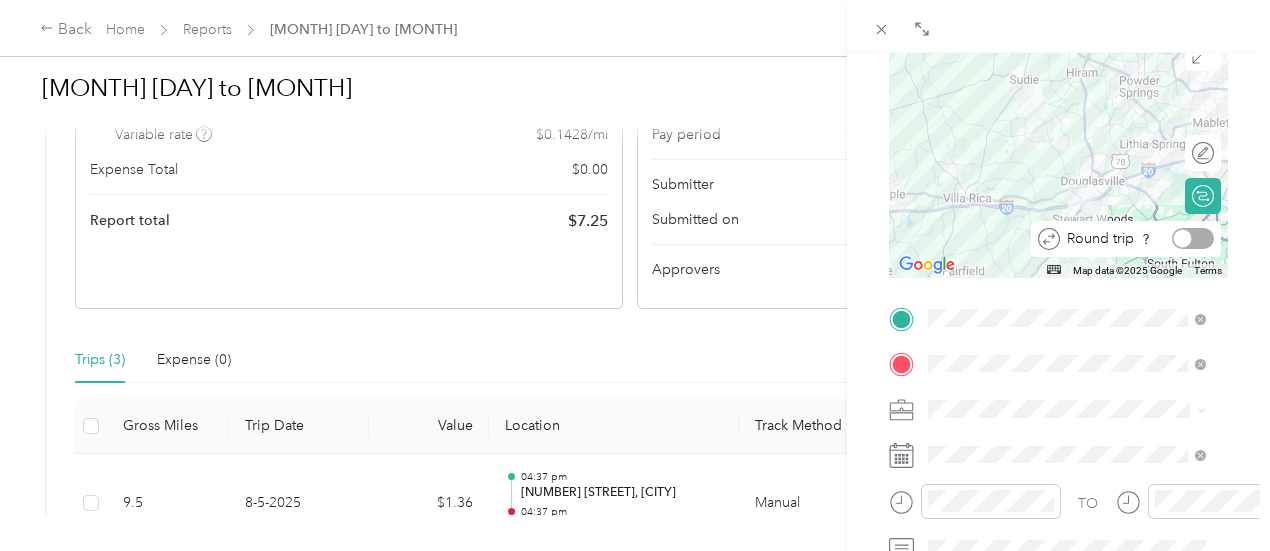 click at bounding box center [1193, 238] 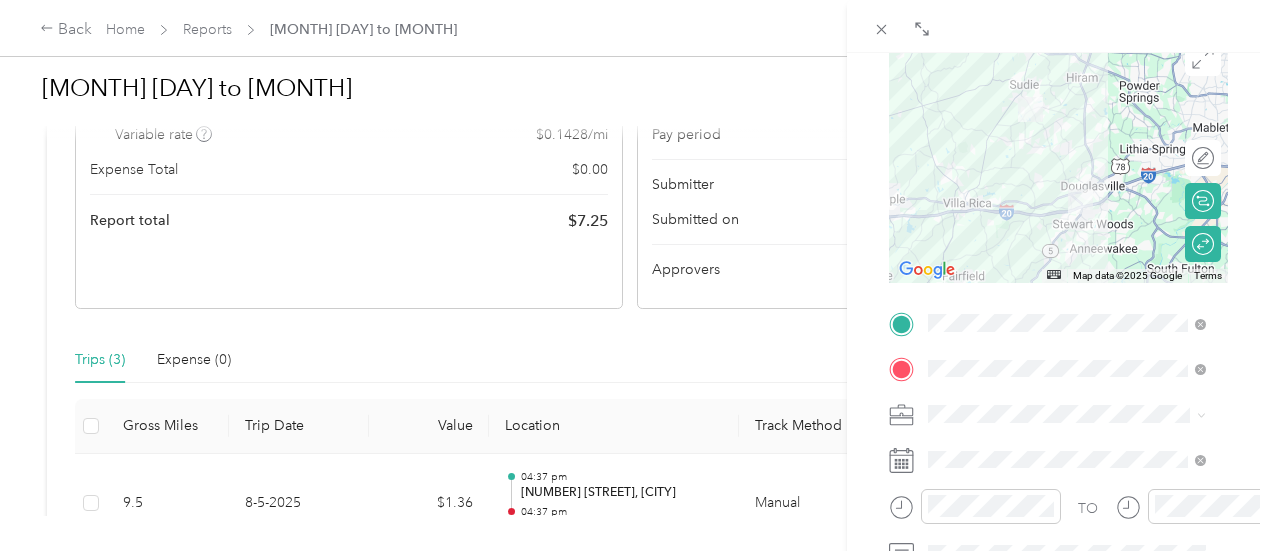 scroll, scrollTop: 0, scrollLeft: 0, axis: both 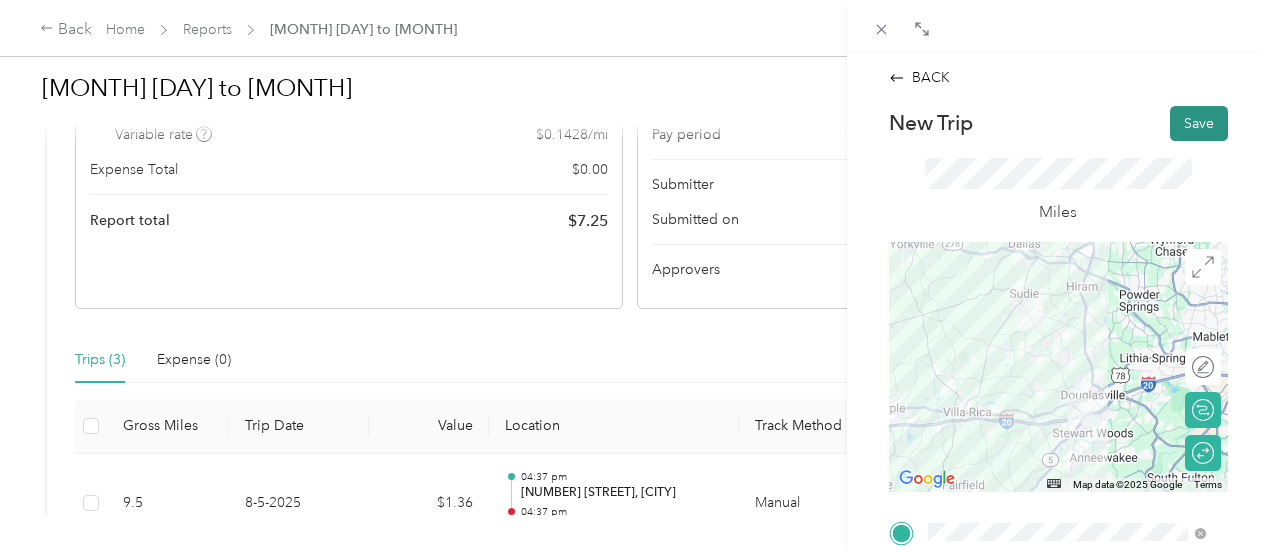 click on "Save" at bounding box center [1199, 123] 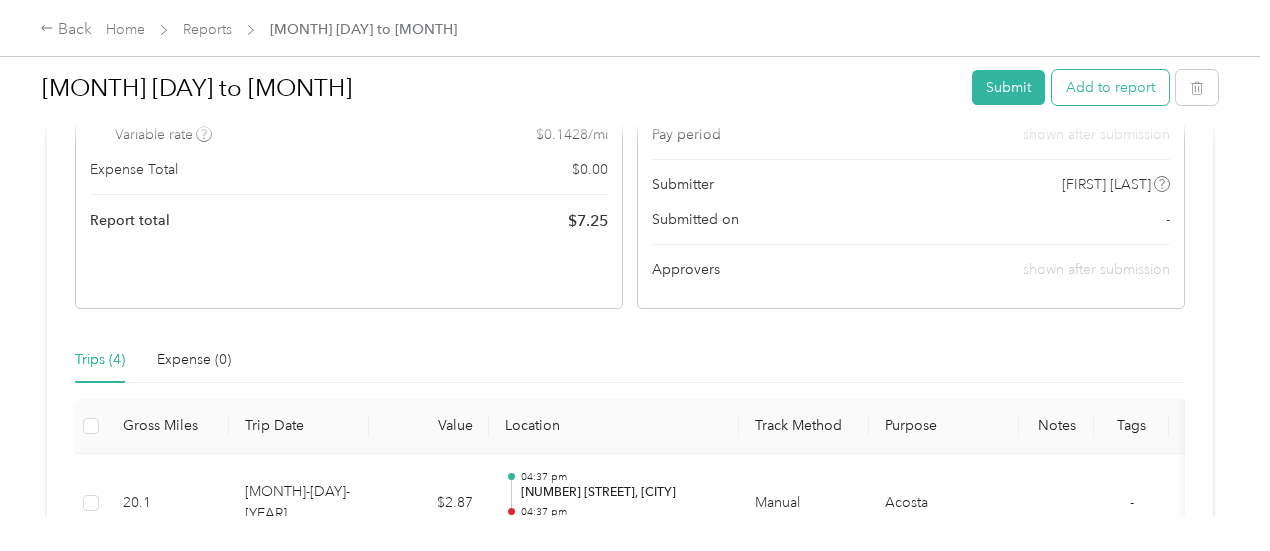click on "Add to report" at bounding box center (1110, 87) 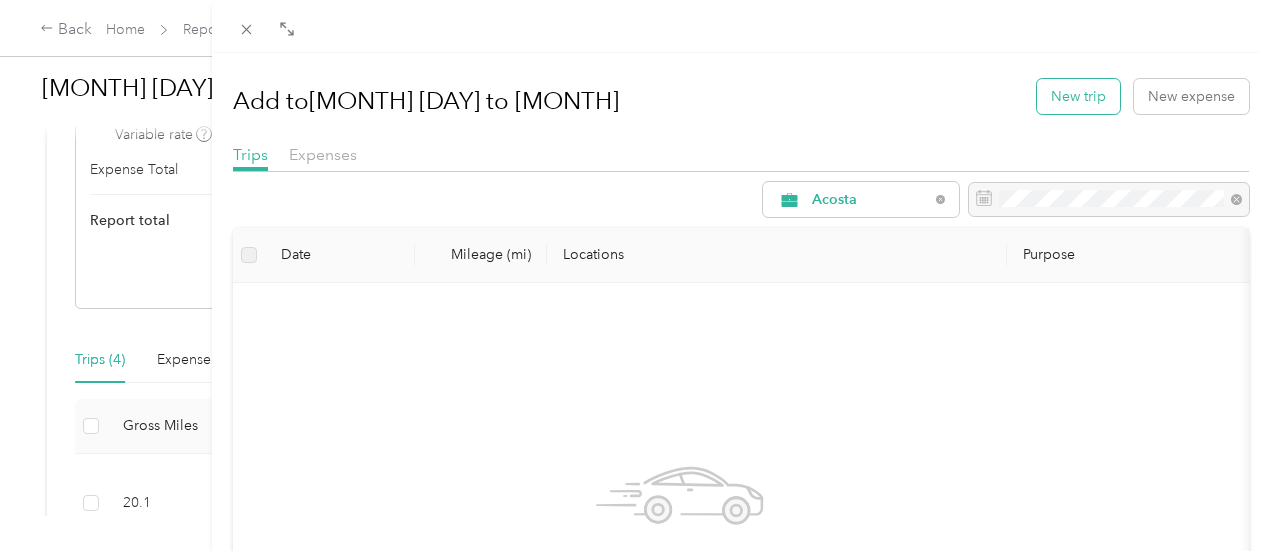 click on "New trip" at bounding box center (1078, 96) 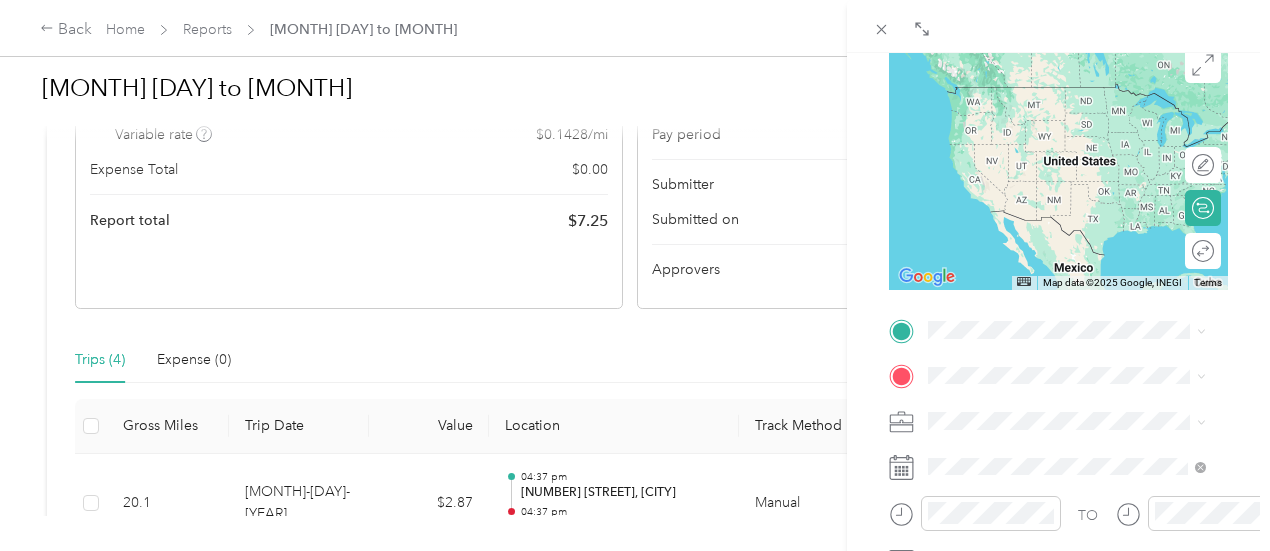 scroll, scrollTop: 208, scrollLeft: 0, axis: vertical 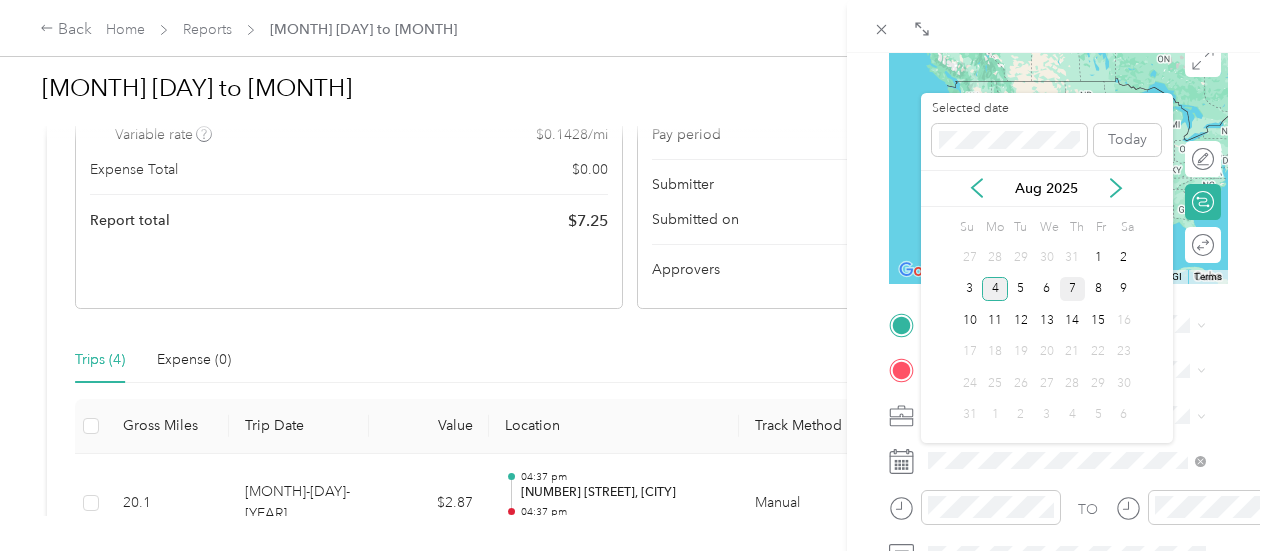 click on "7" at bounding box center [1073, 289] 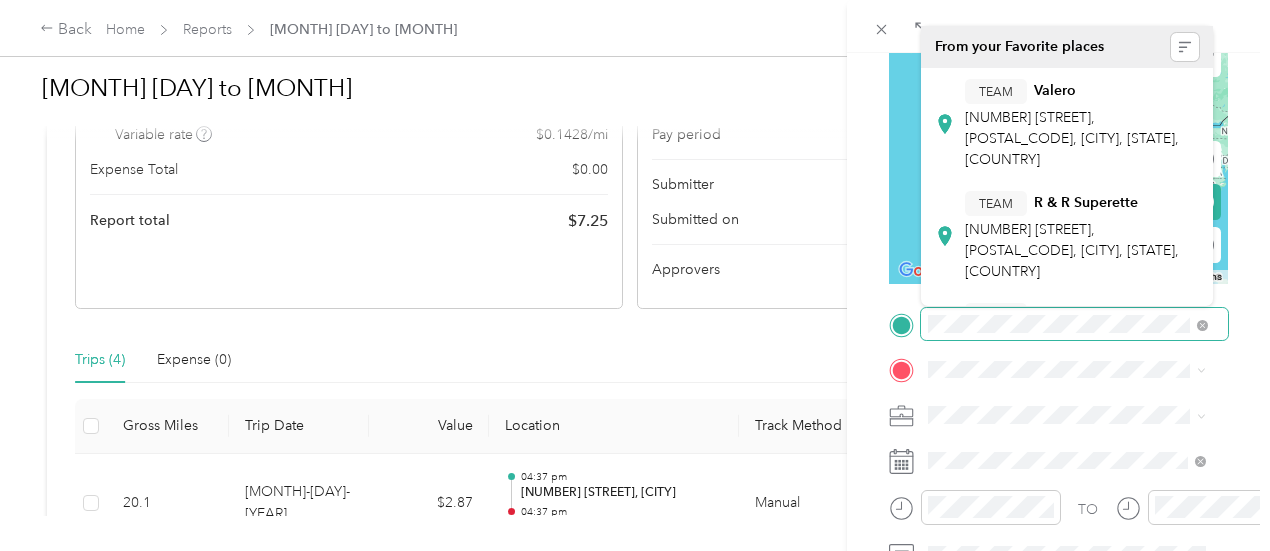 scroll, scrollTop: 0, scrollLeft: 18, axis: horizontal 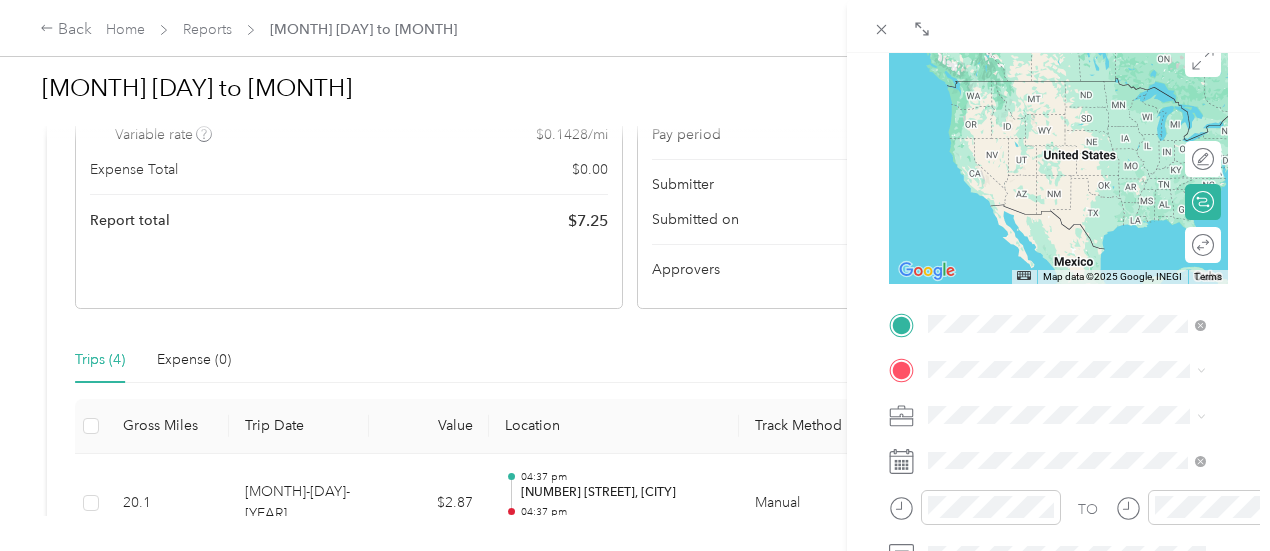 click on "[NUMBER] [STREET]
[CITY], [STATE] [POSTAL_CODE], [COUNTRY]" at bounding box center [1081, 98] 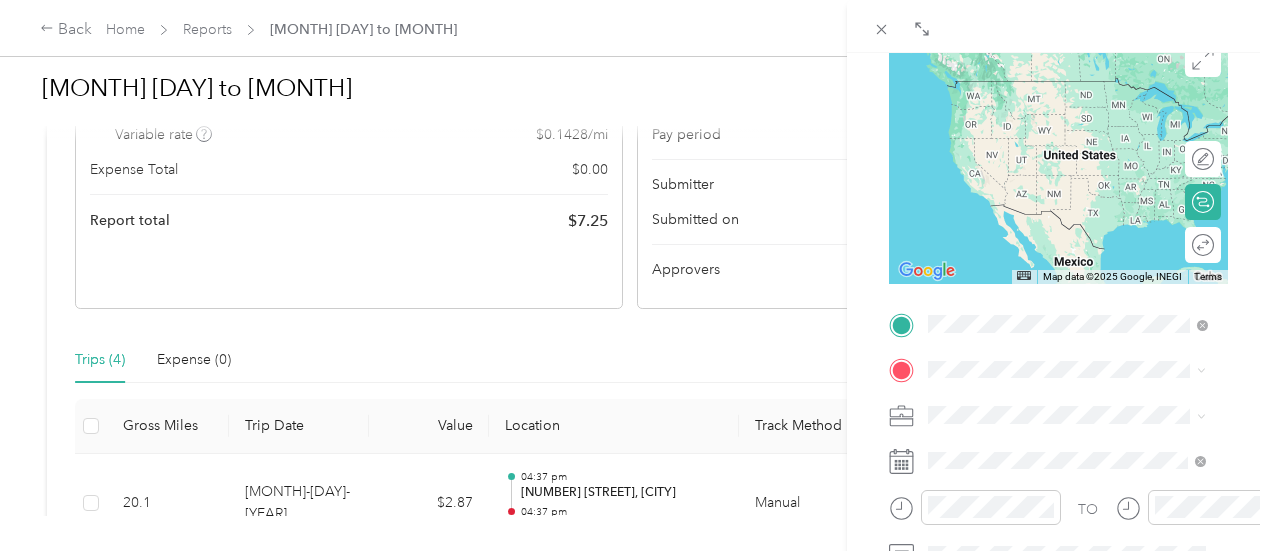scroll, scrollTop: 0, scrollLeft: 0, axis: both 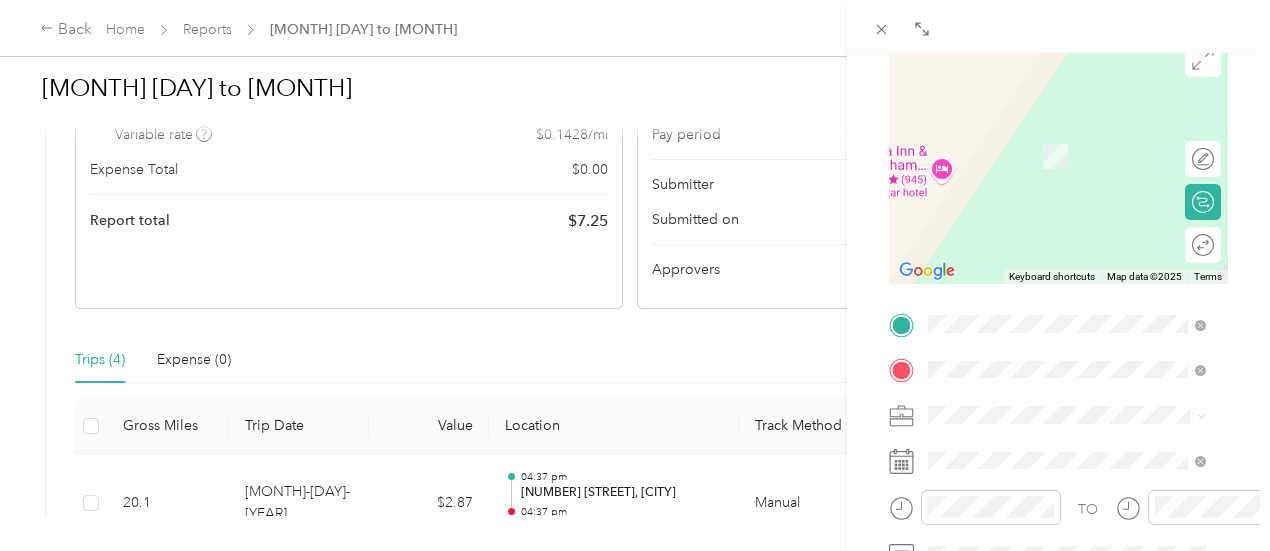 click on "[NUMBER] [STREET], [POSTAL_CODE], [CITY], [STATE], [COUNTRY]" at bounding box center [1072, 295] 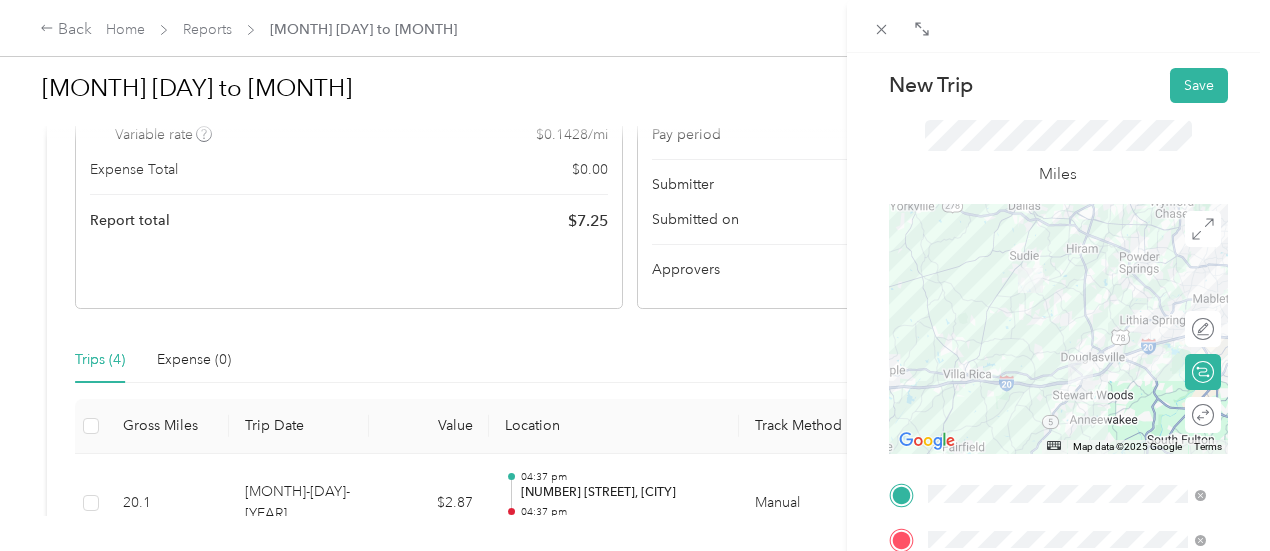 scroll, scrollTop: 41, scrollLeft: 0, axis: vertical 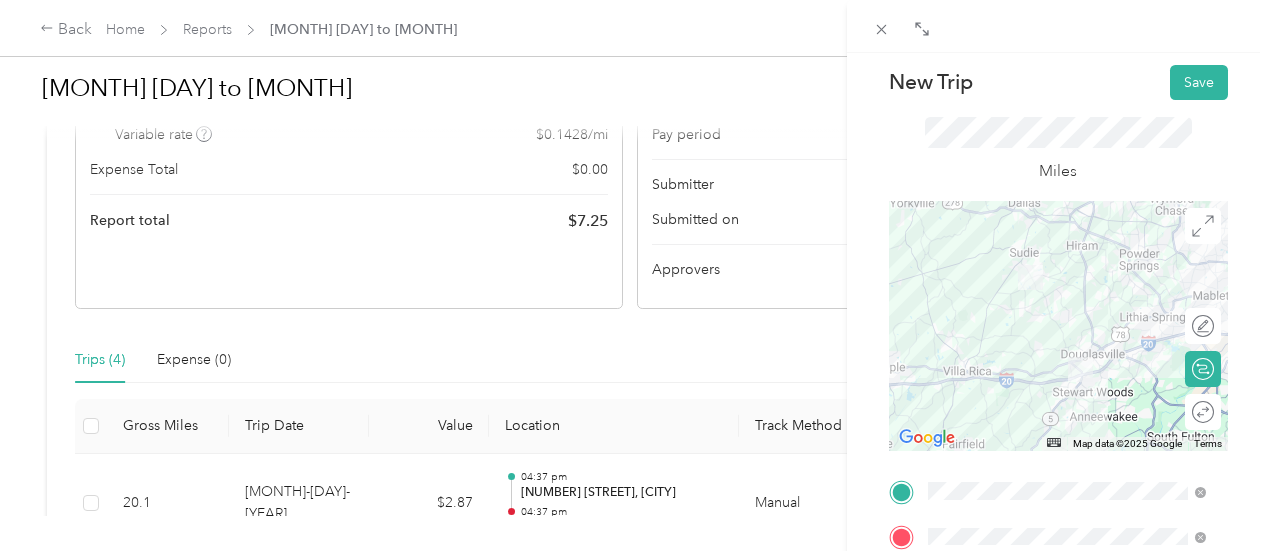 click at bounding box center (1058, 326) 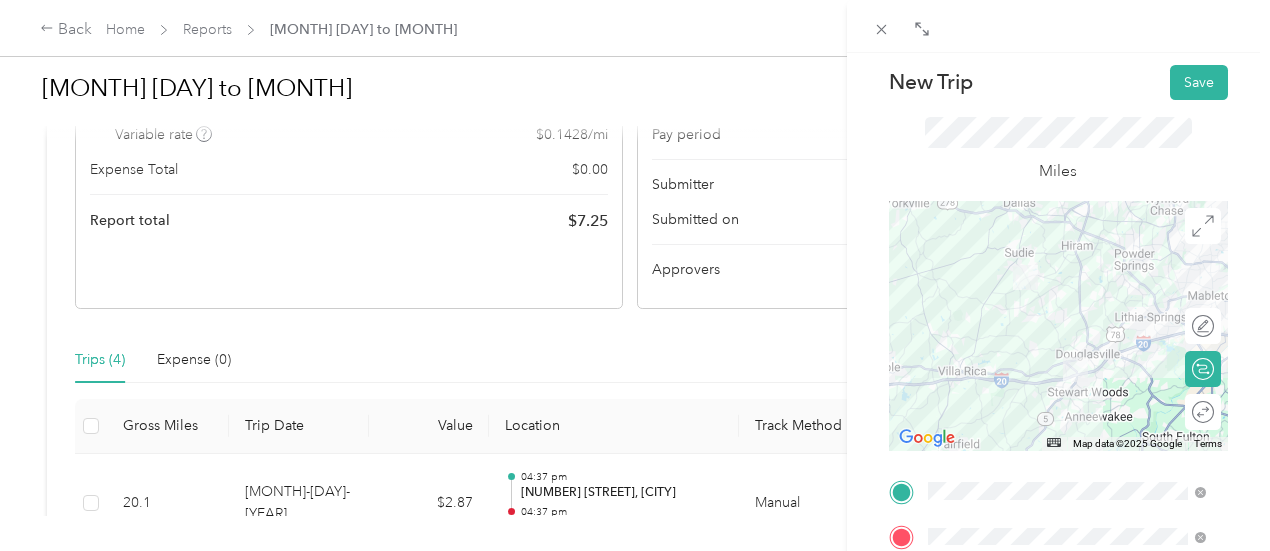click at bounding box center [1058, 326] 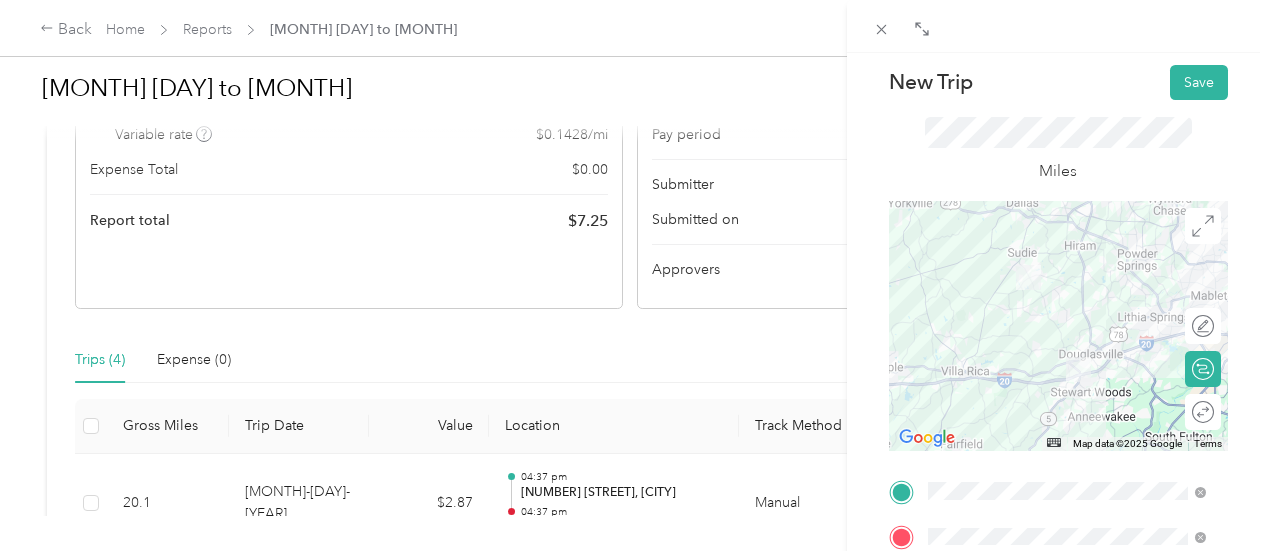 click at bounding box center [1058, 326] 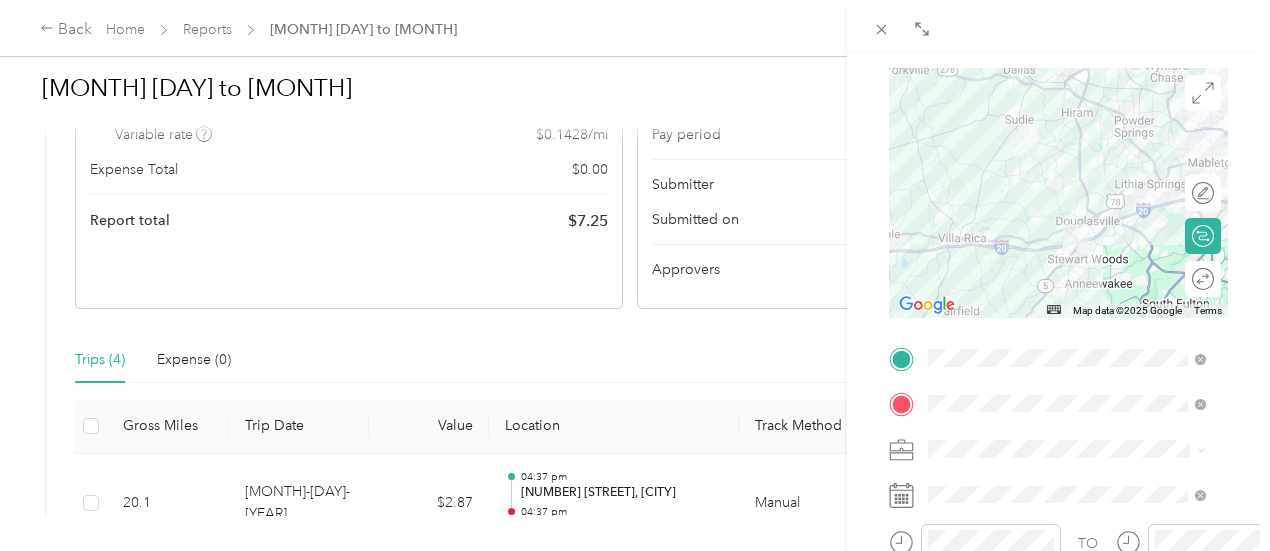 scroll, scrollTop: 0, scrollLeft: 0, axis: both 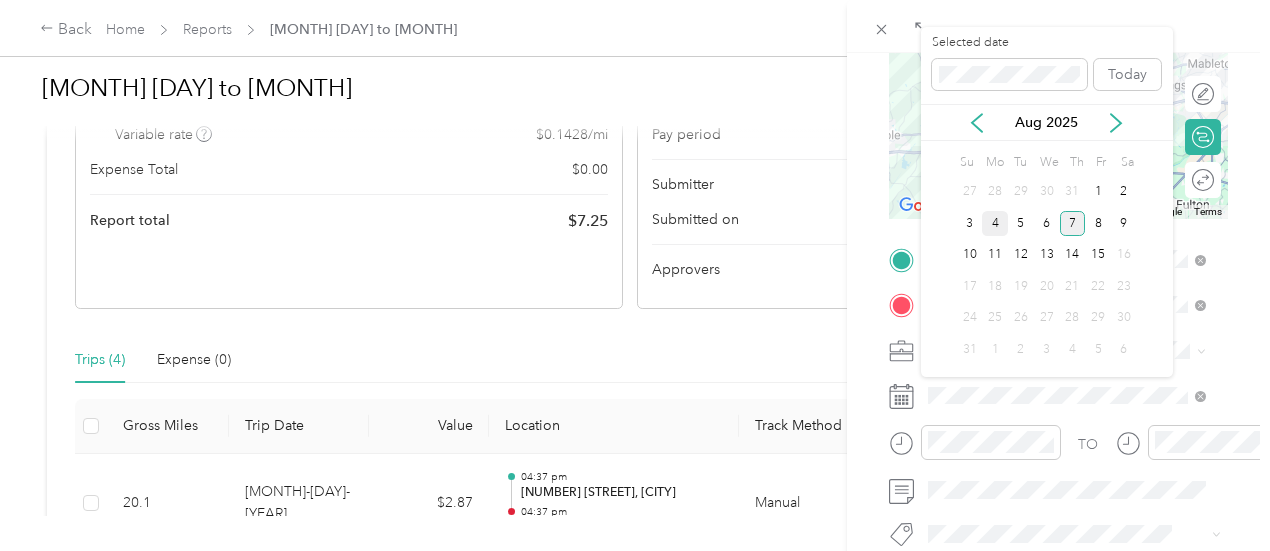 click on "7" at bounding box center [1073, 223] 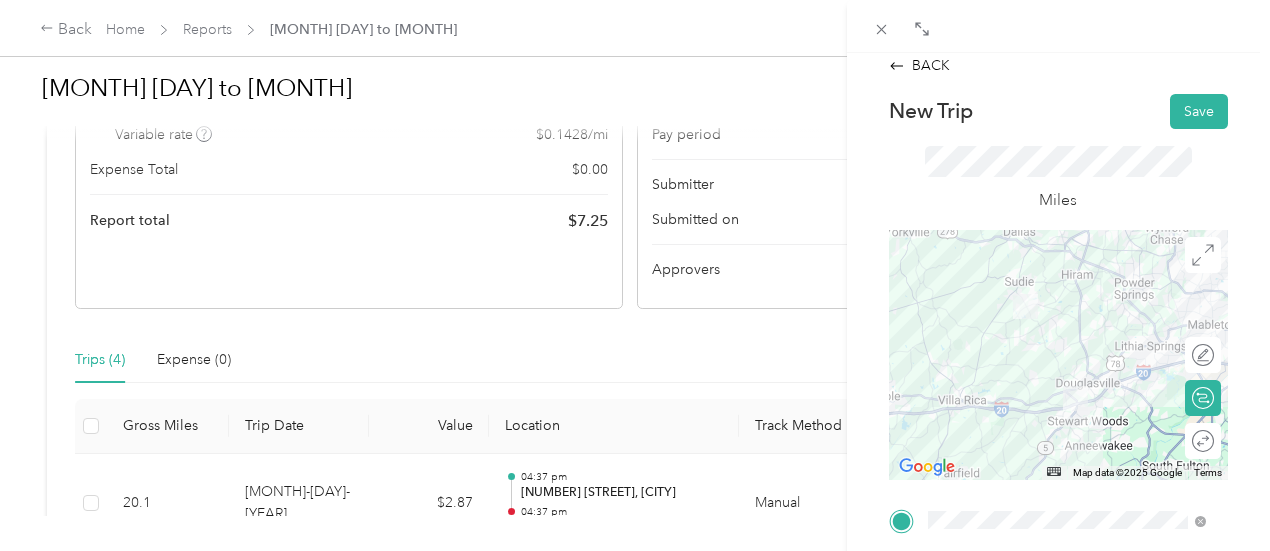 scroll, scrollTop: 10, scrollLeft: 0, axis: vertical 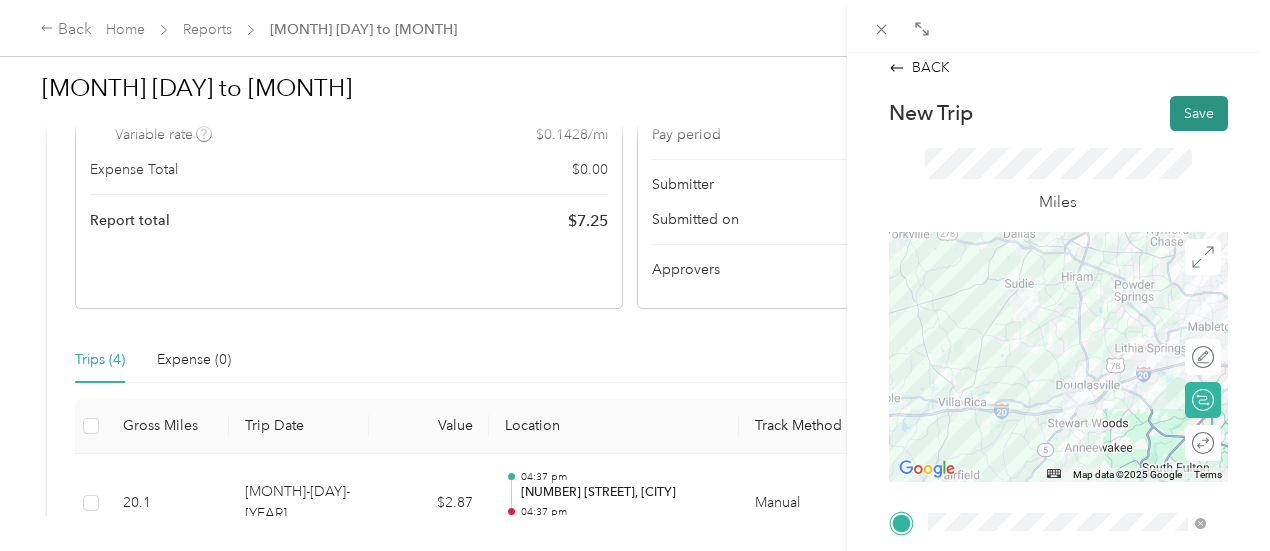 click on "Save" at bounding box center [1199, 113] 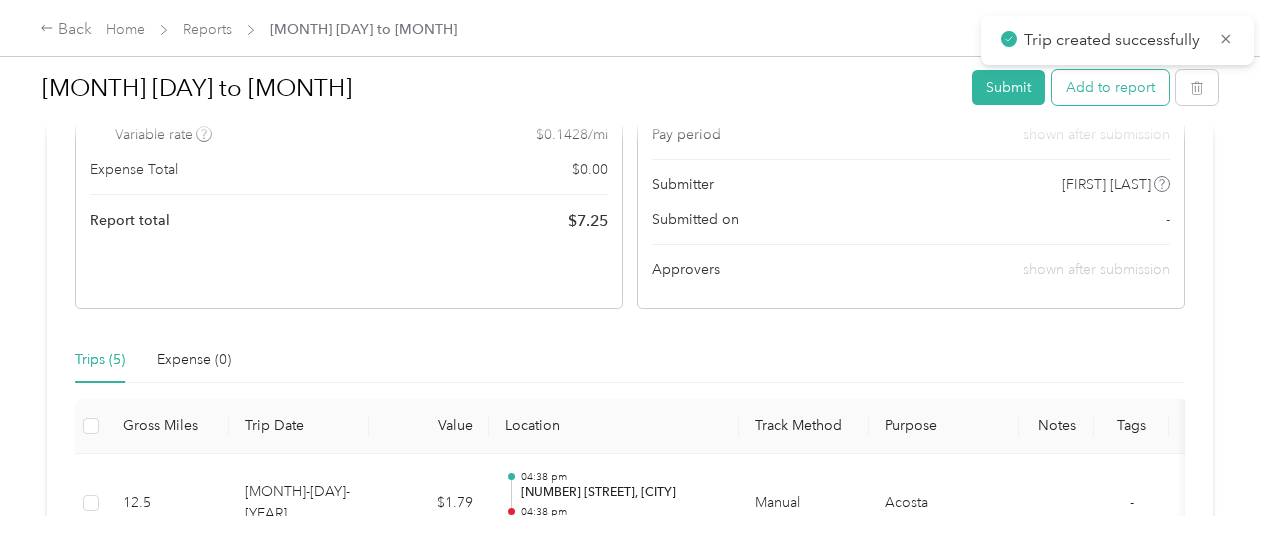 click on "Add to report" at bounding box center (1110, 87) 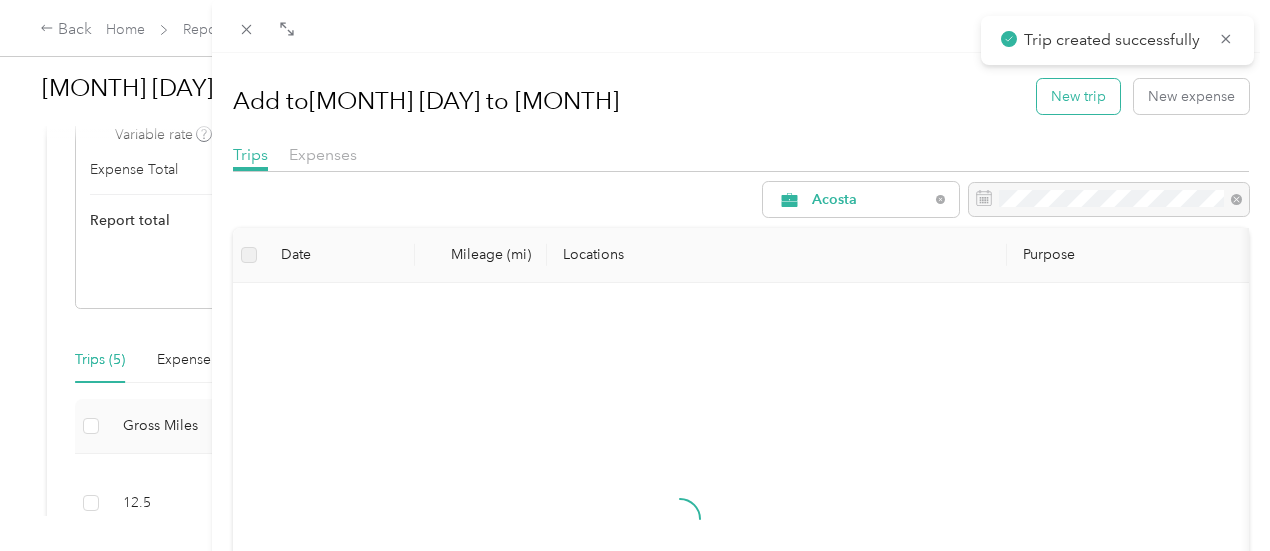 click on "New trip" at bounding box center (1078, 96) 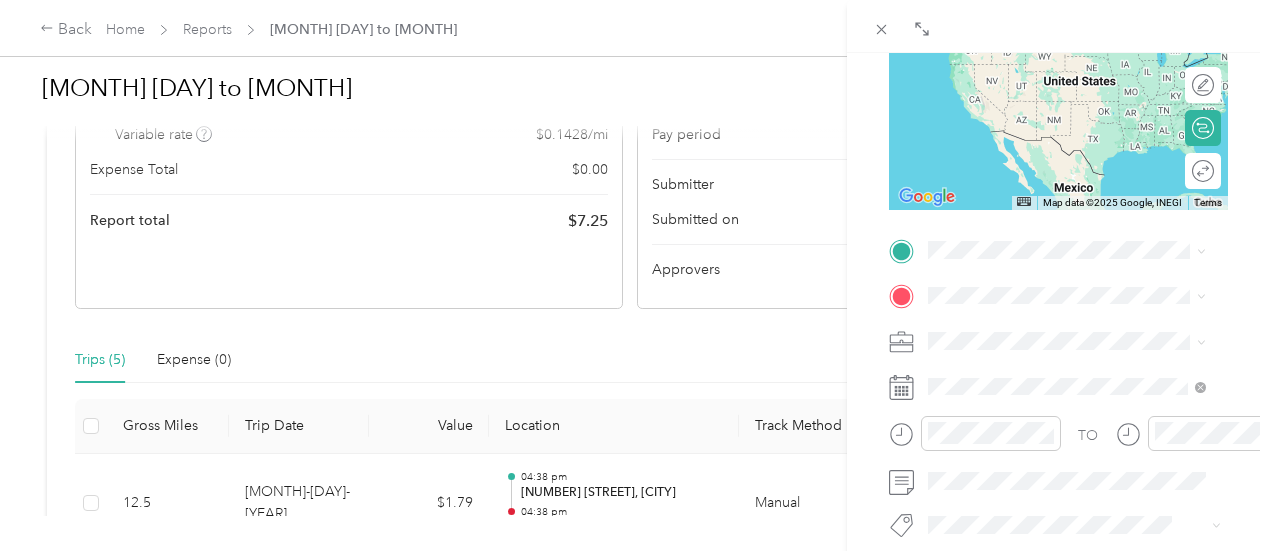scroll, scrollTop: 286, scrollLeft: 0, axis: vertical 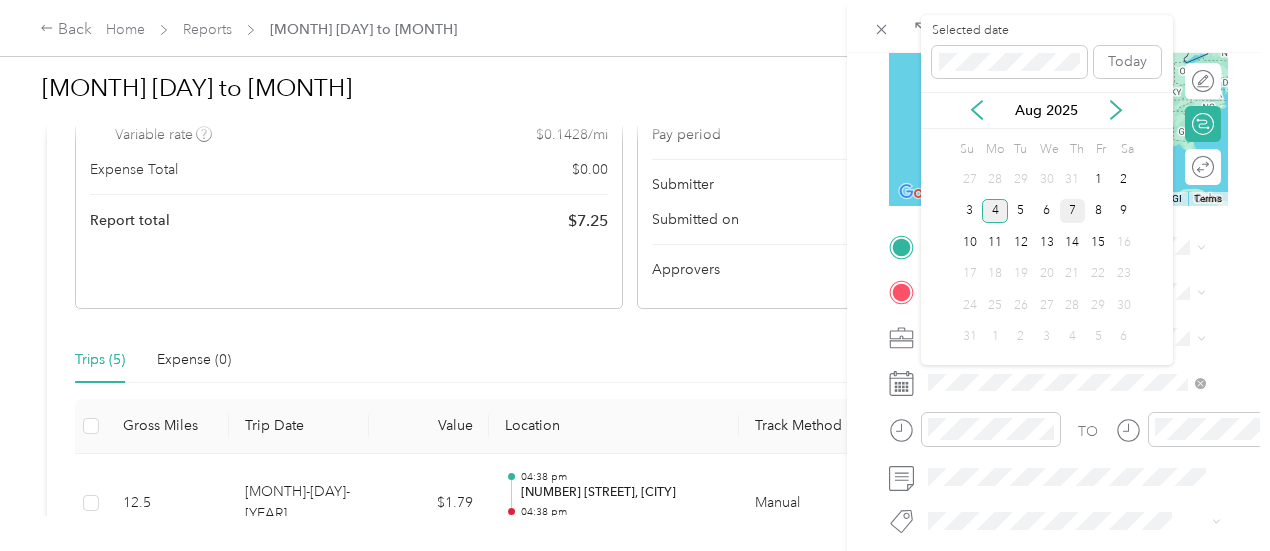 click on "7" at bounding box center (1073, 211) 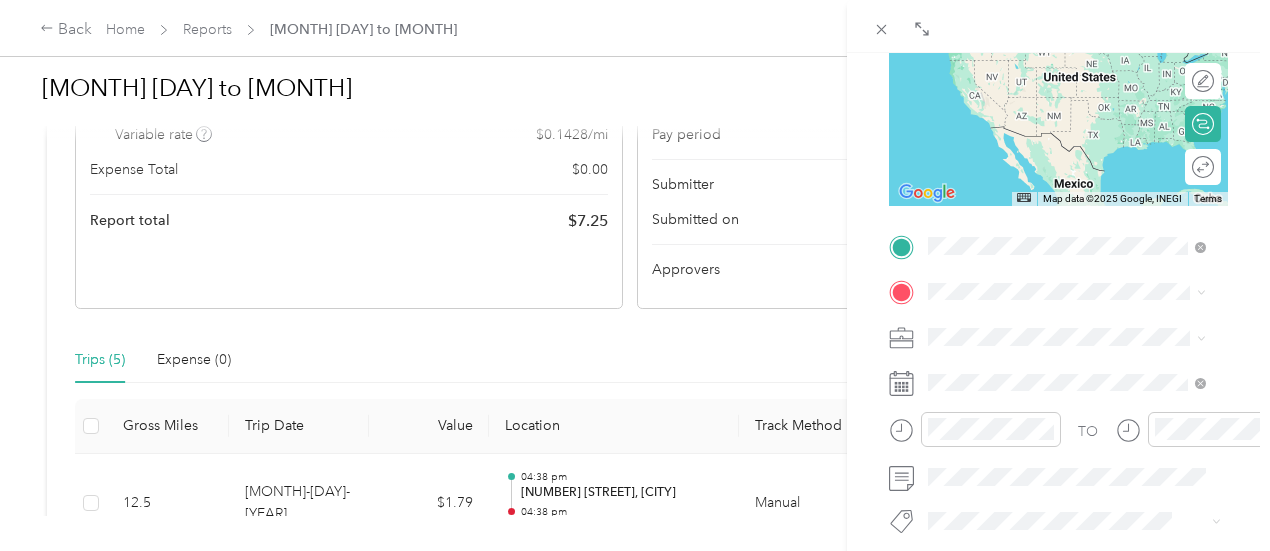 click on "TEAM Ingles Supermarket" at bounding box center [1081, 440] 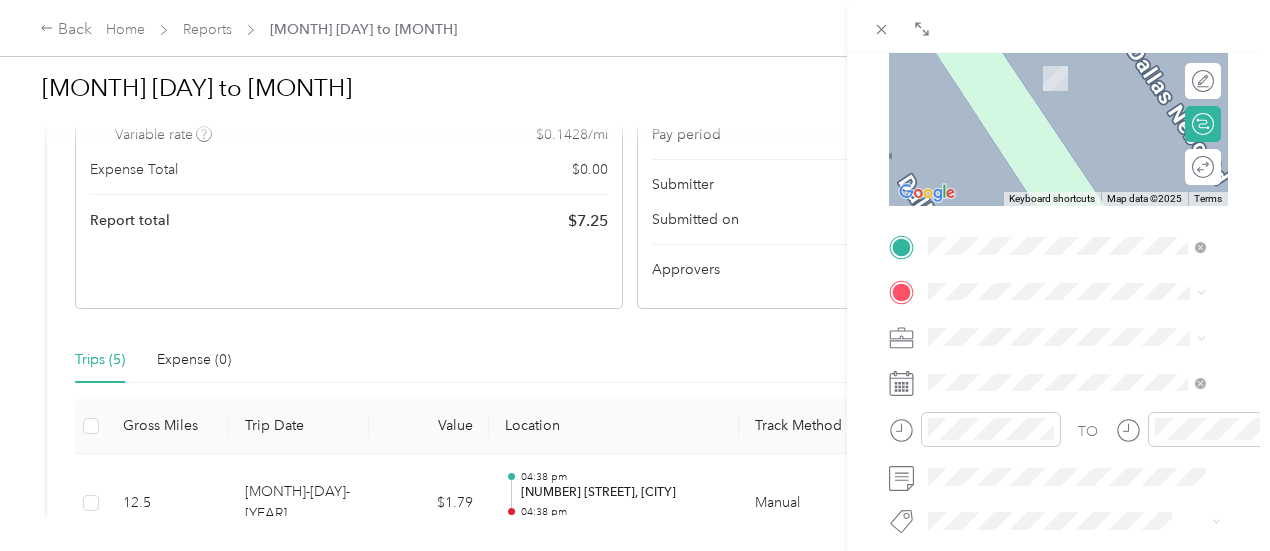 click on "[NUMBER] [STREET]
[CITY], [STATE] [POSTAL_CODE], [COUNTRY]" at bounding box center [1081, 82] 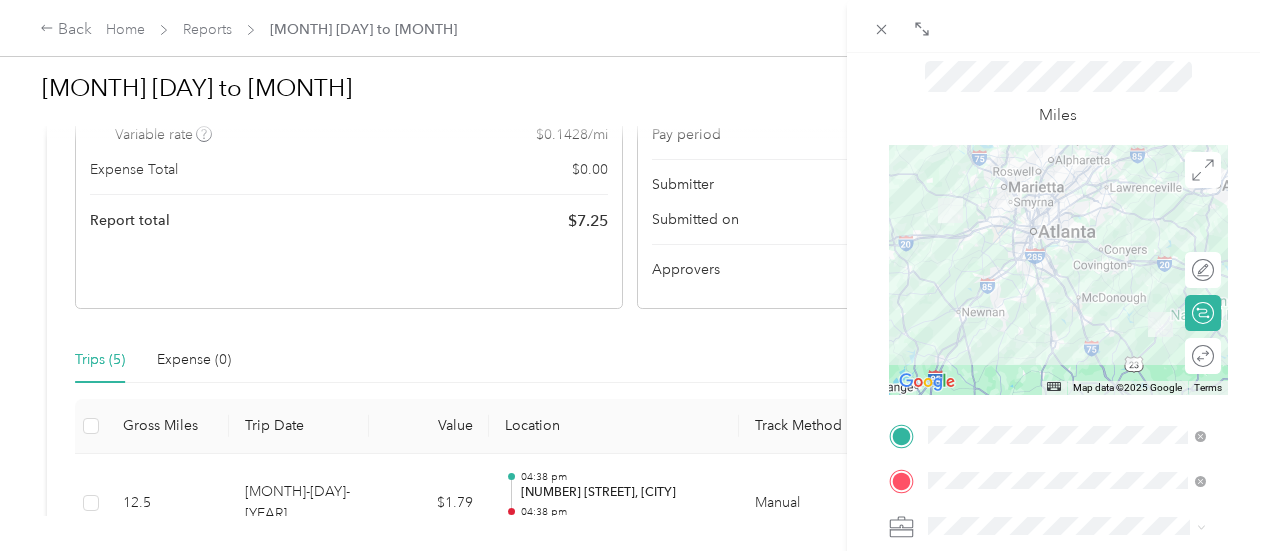 scroll, scrollTop: 91, scrollLeft: 0, axis: vertical 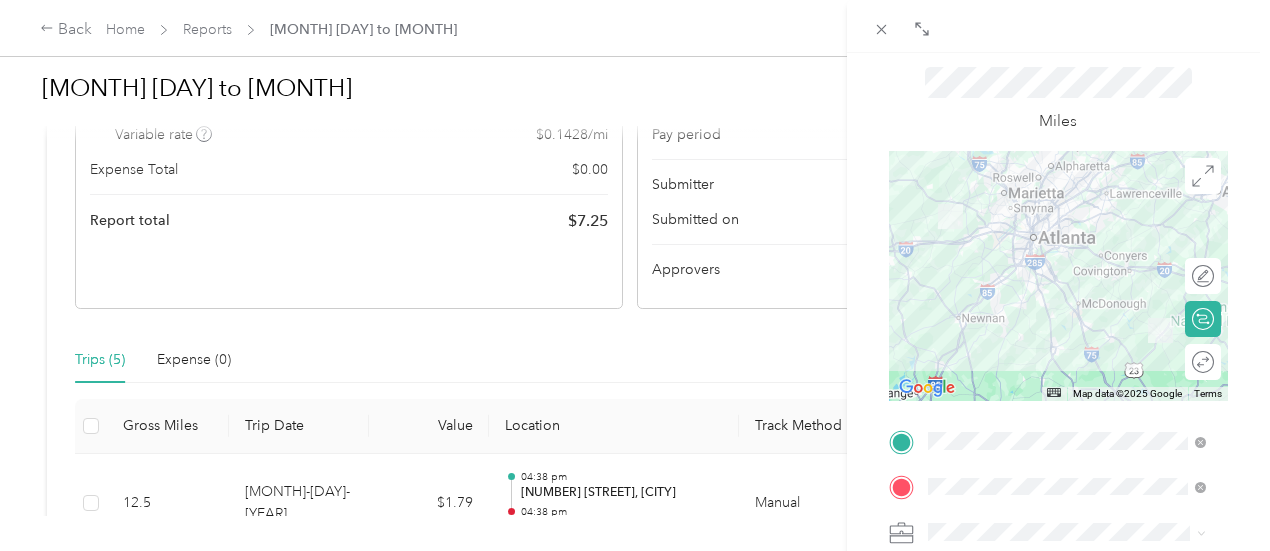 click at bounding box center (1058, 276) 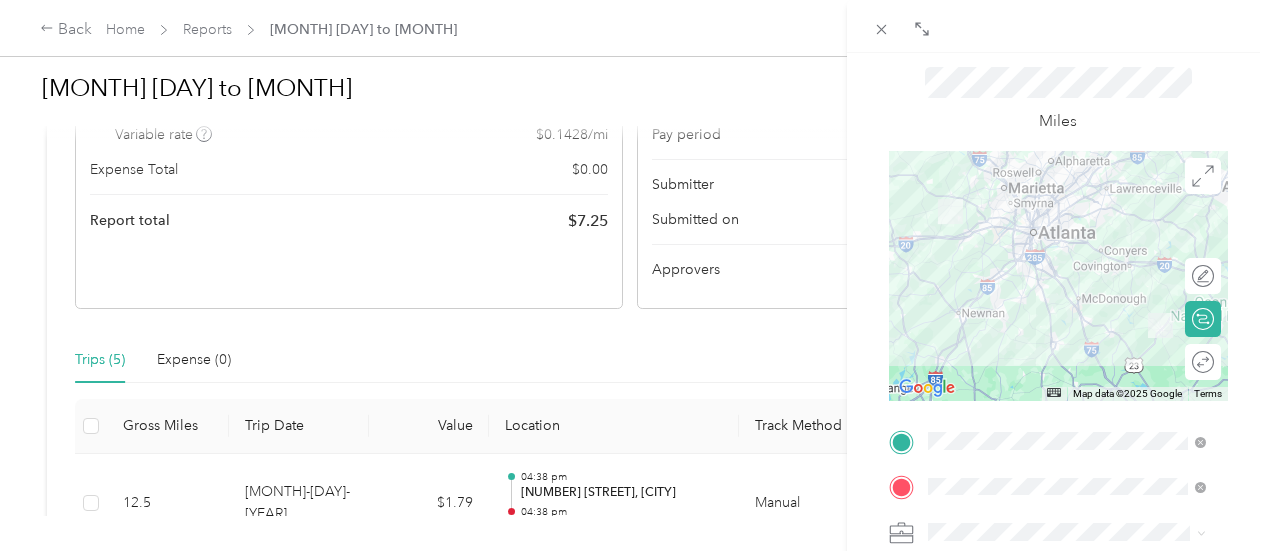 click at bounding box center (1058, 276) 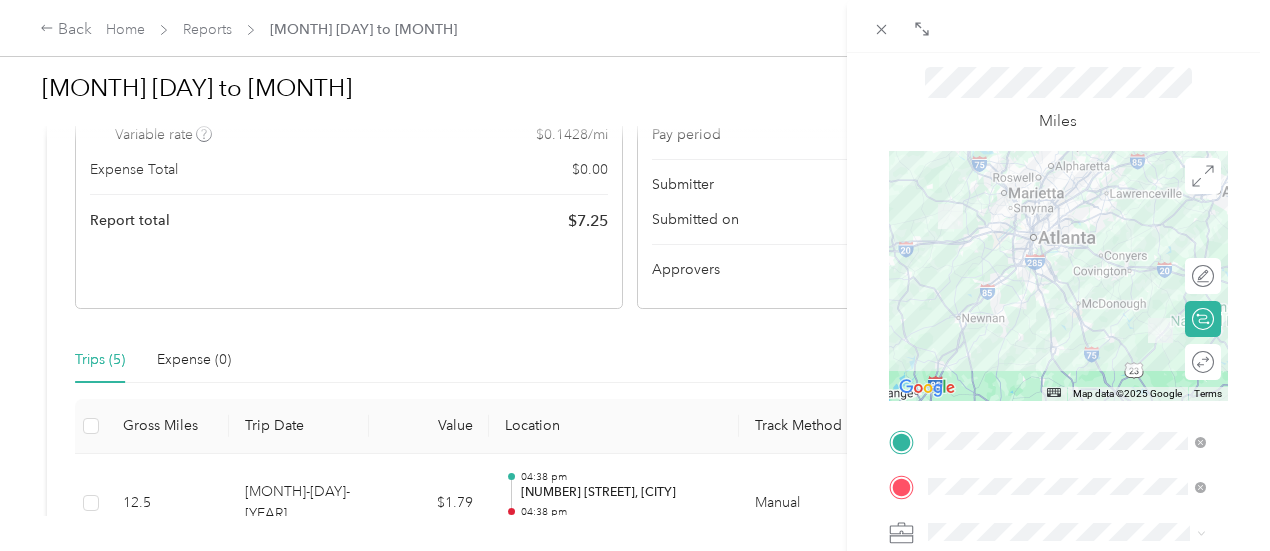 click at bounding box center (1058, 276) 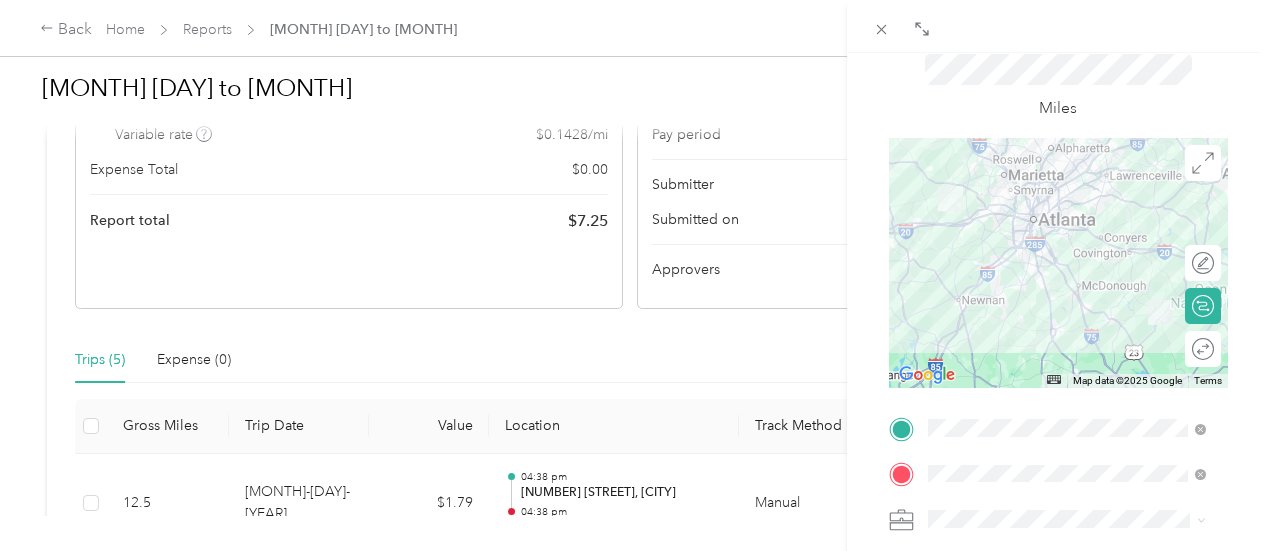 scroll, scrollTop: 0, scrollLeft: 0, axis: both 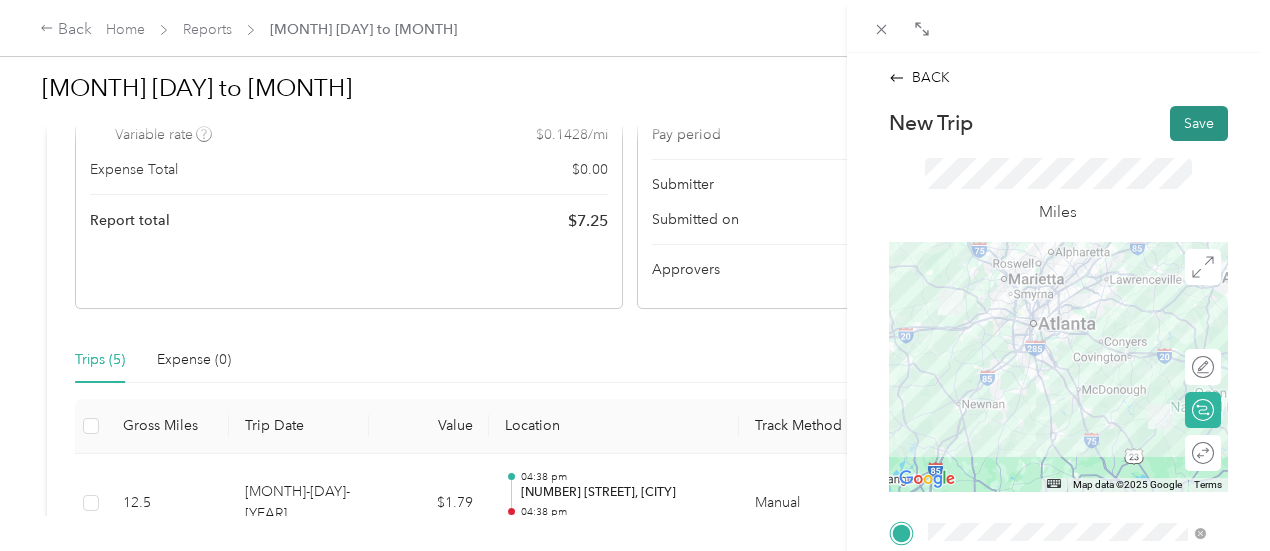click on "Save" at bounding box center [1199, 123] 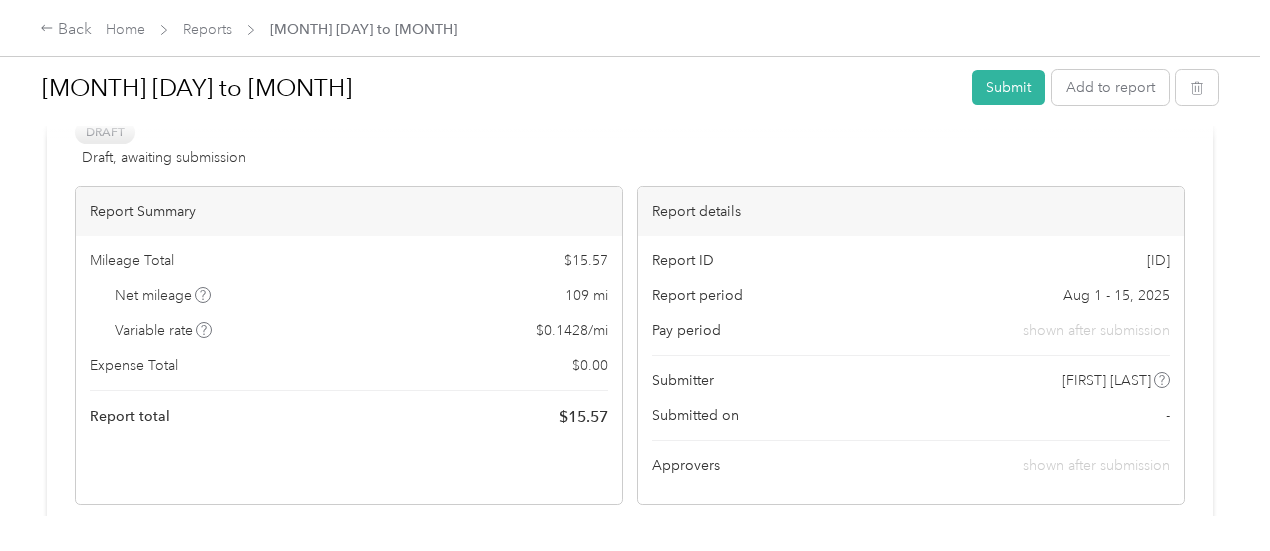 scroll, scrollTop: 0, scrollLeft: 0, axis: both 